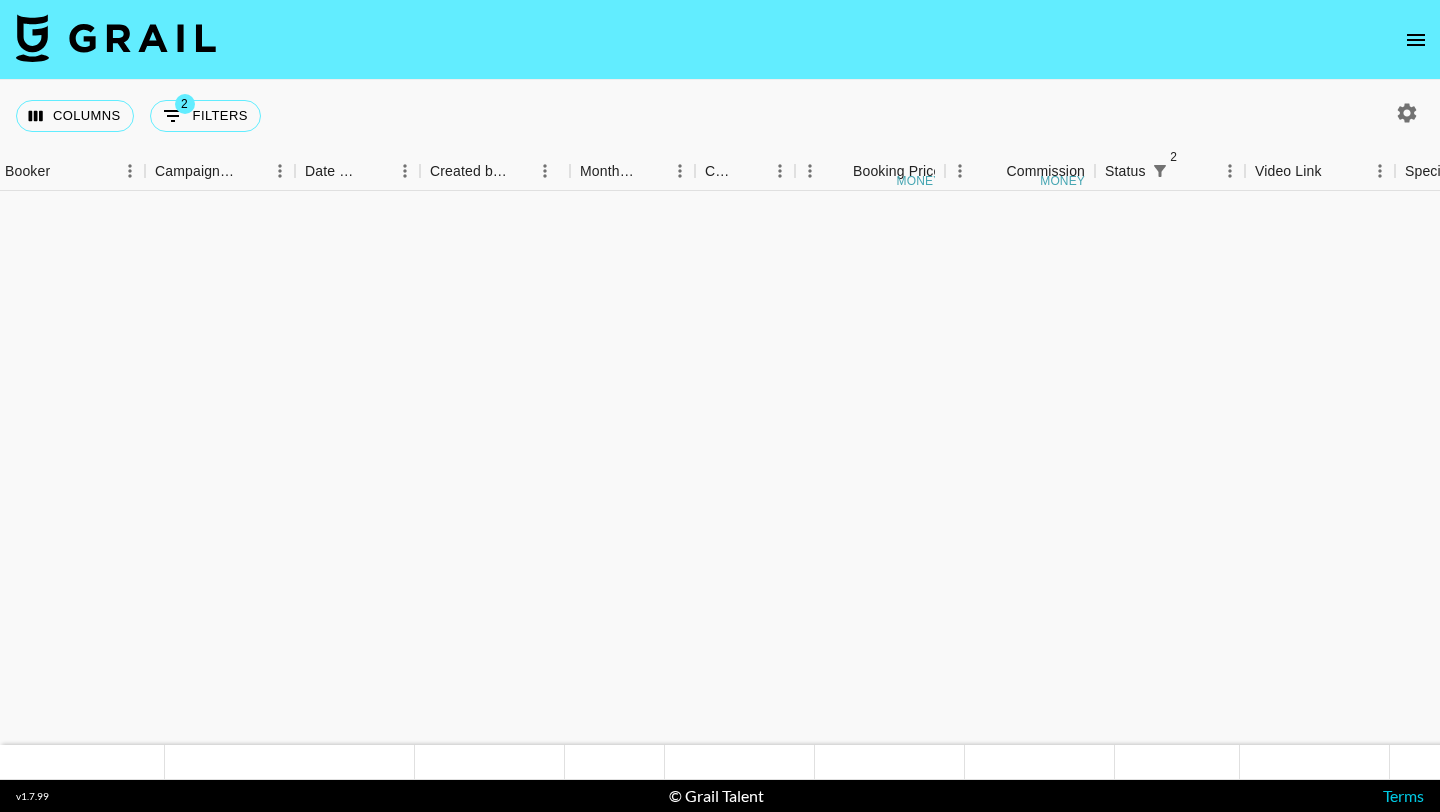 scroll, scrollTop: 0, scrollLeft: 0, axis: both 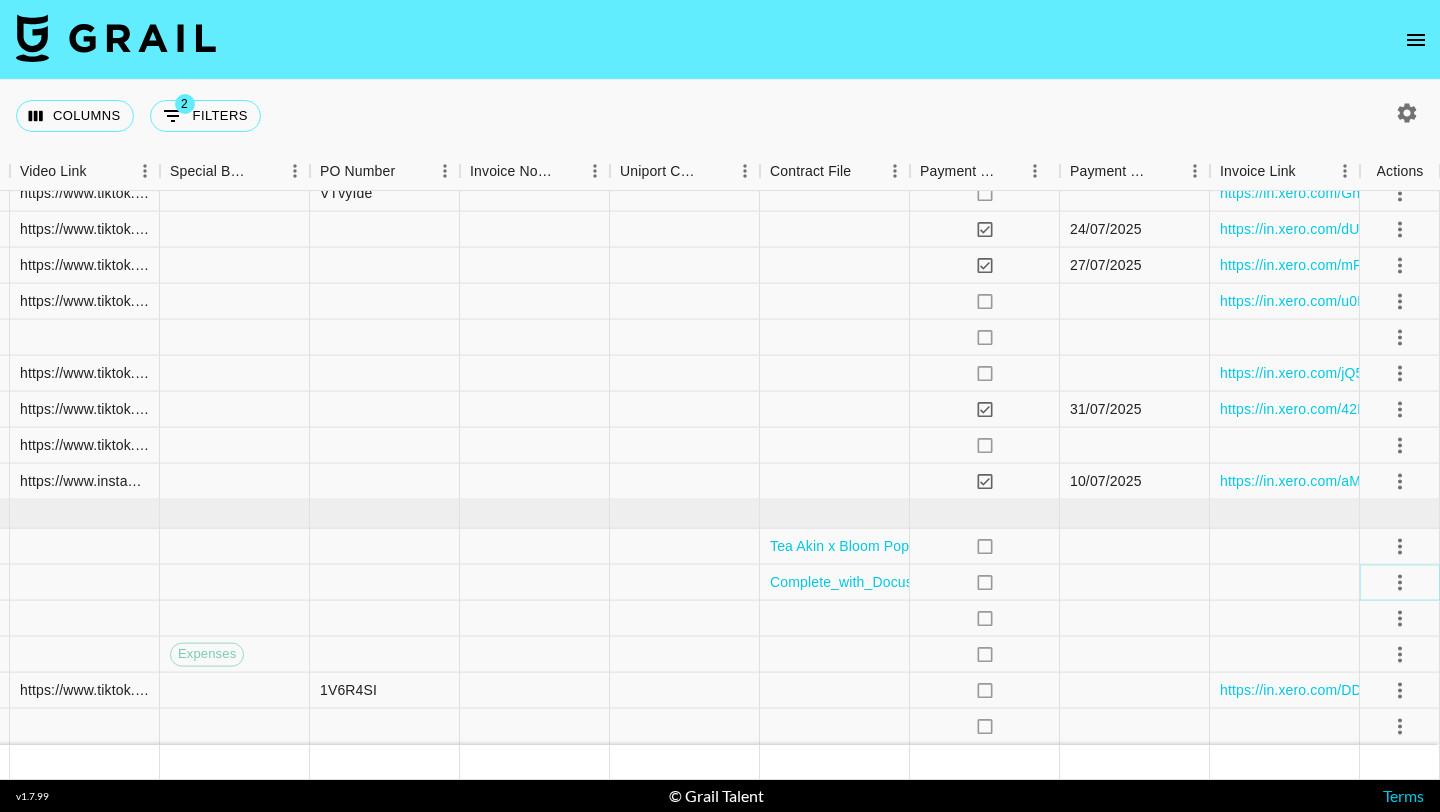 click 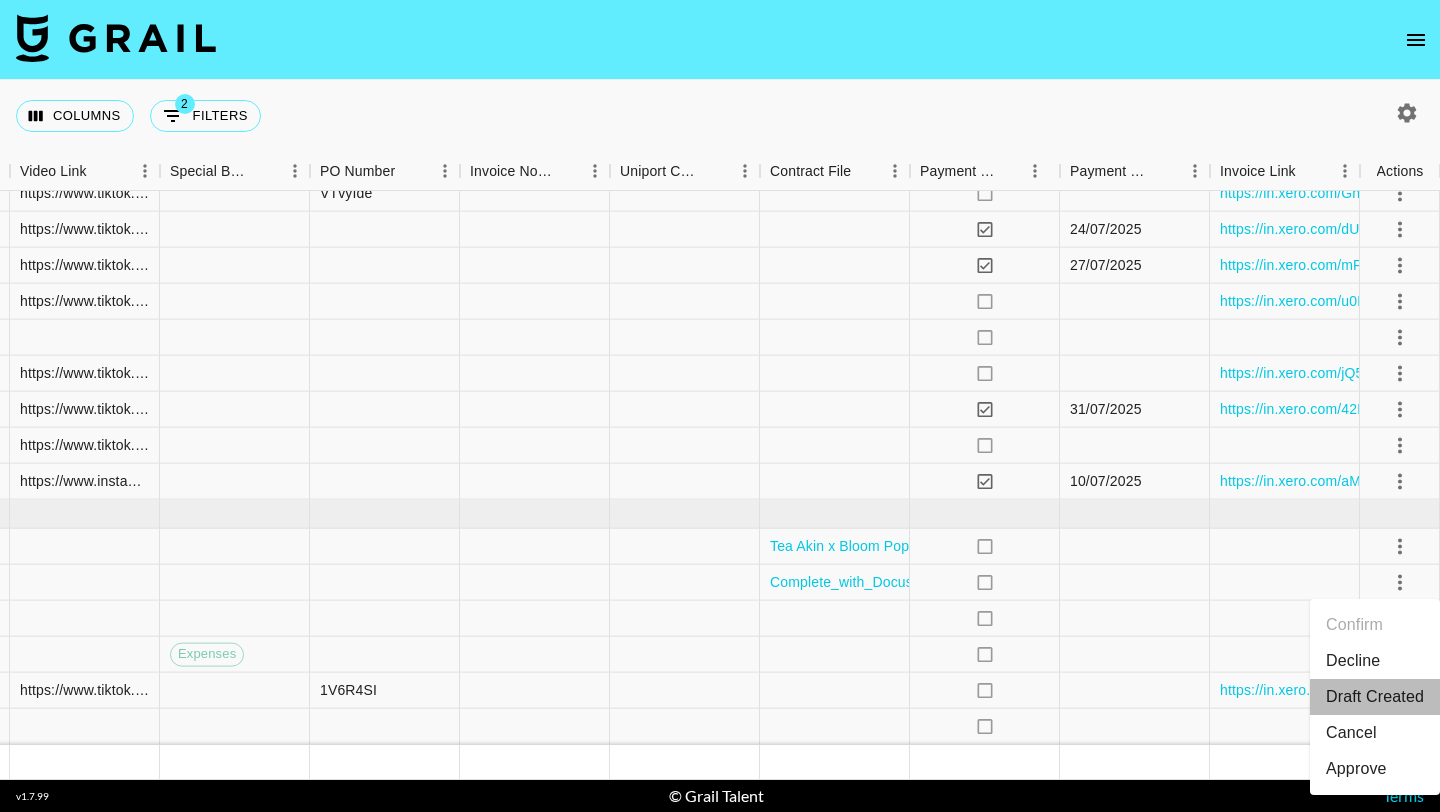 click on "Draft Created" at bounding box center (1375, 697) 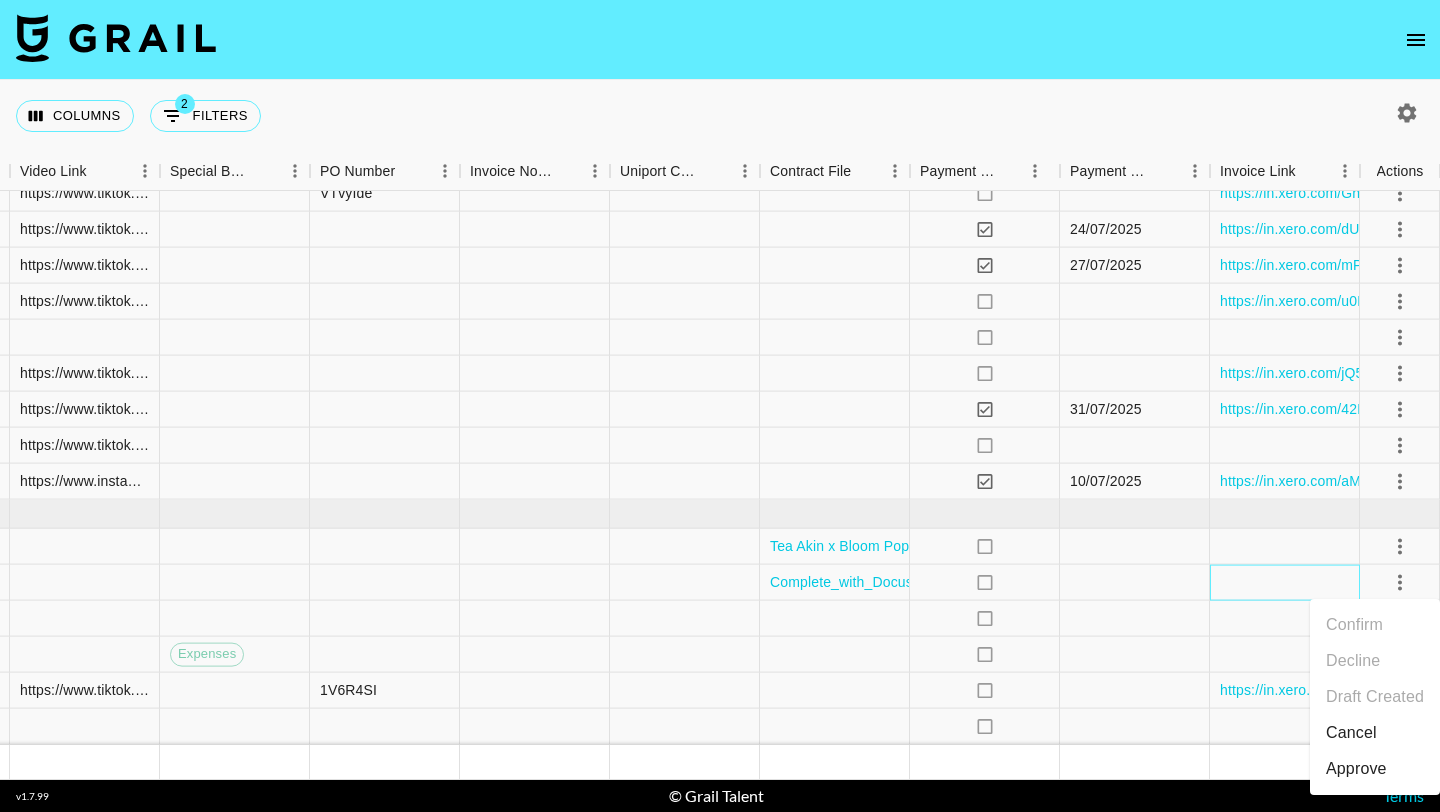 click at bounding box center (1285, 583) 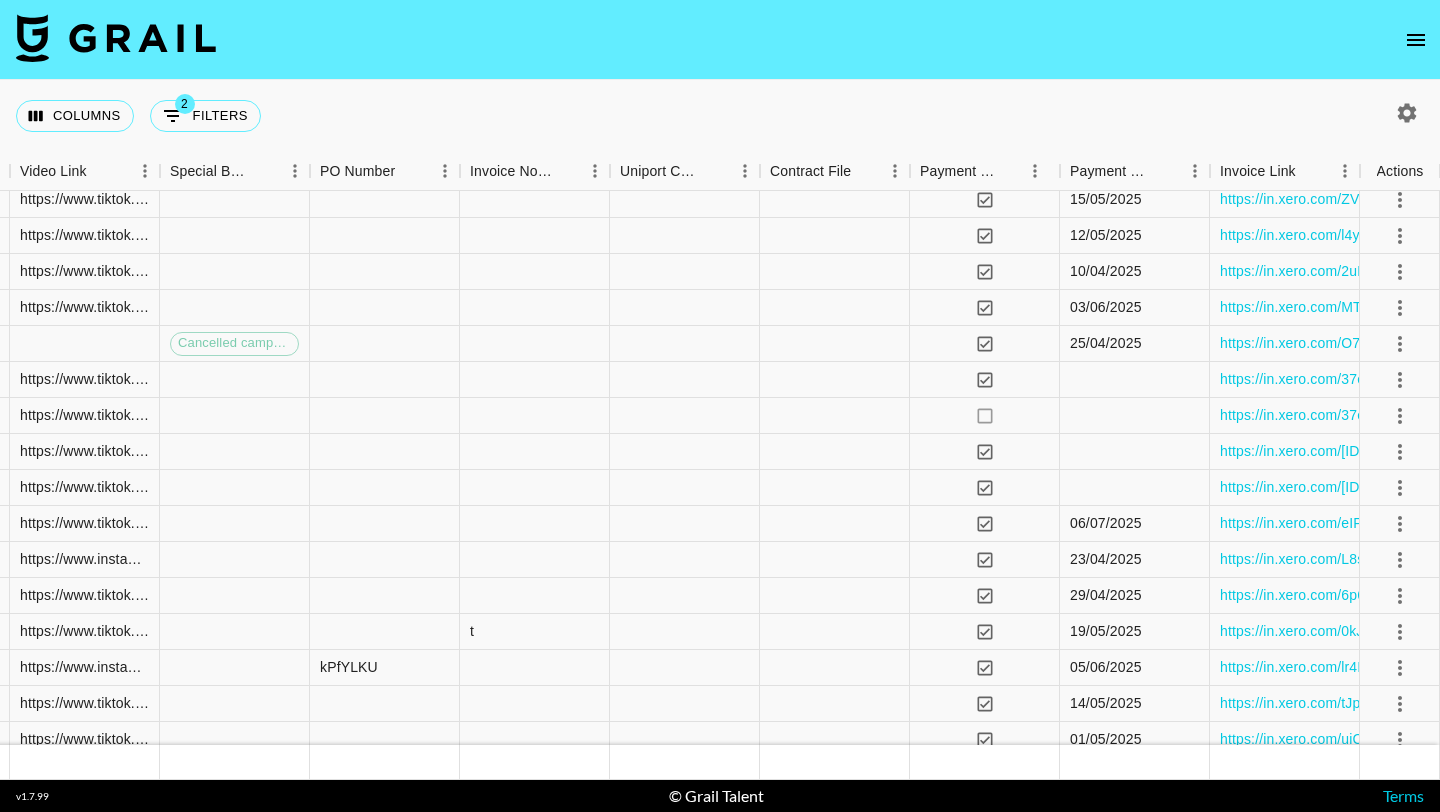 scroll, scrollTop: 0, scrollLeft: 2055, axis: horizontal 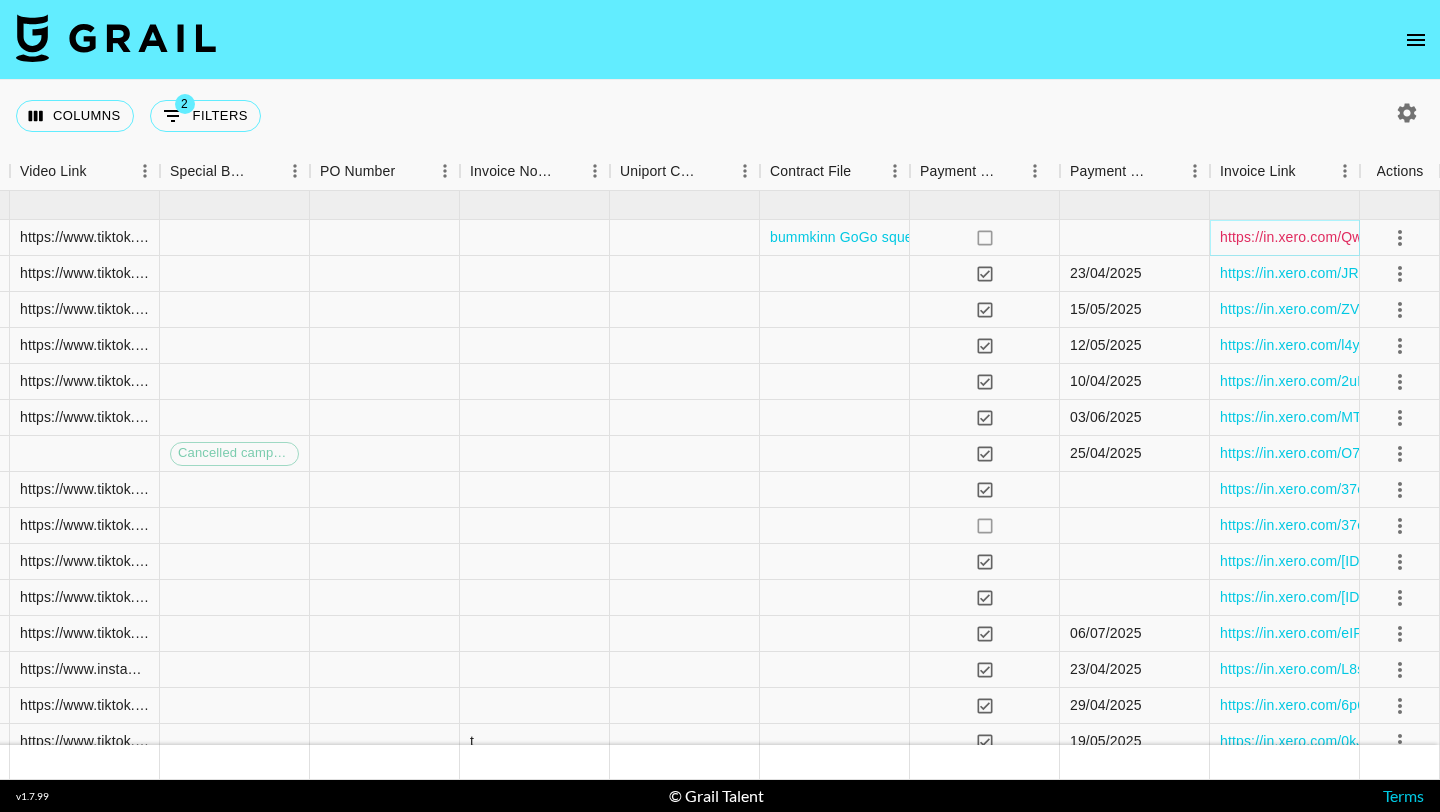 click on "https://in.xero.com/QwgfHKDet7FdptEx8pJTSAXg3zDwE6UuE4p7Unvb" at bounding box center [1448, 237] 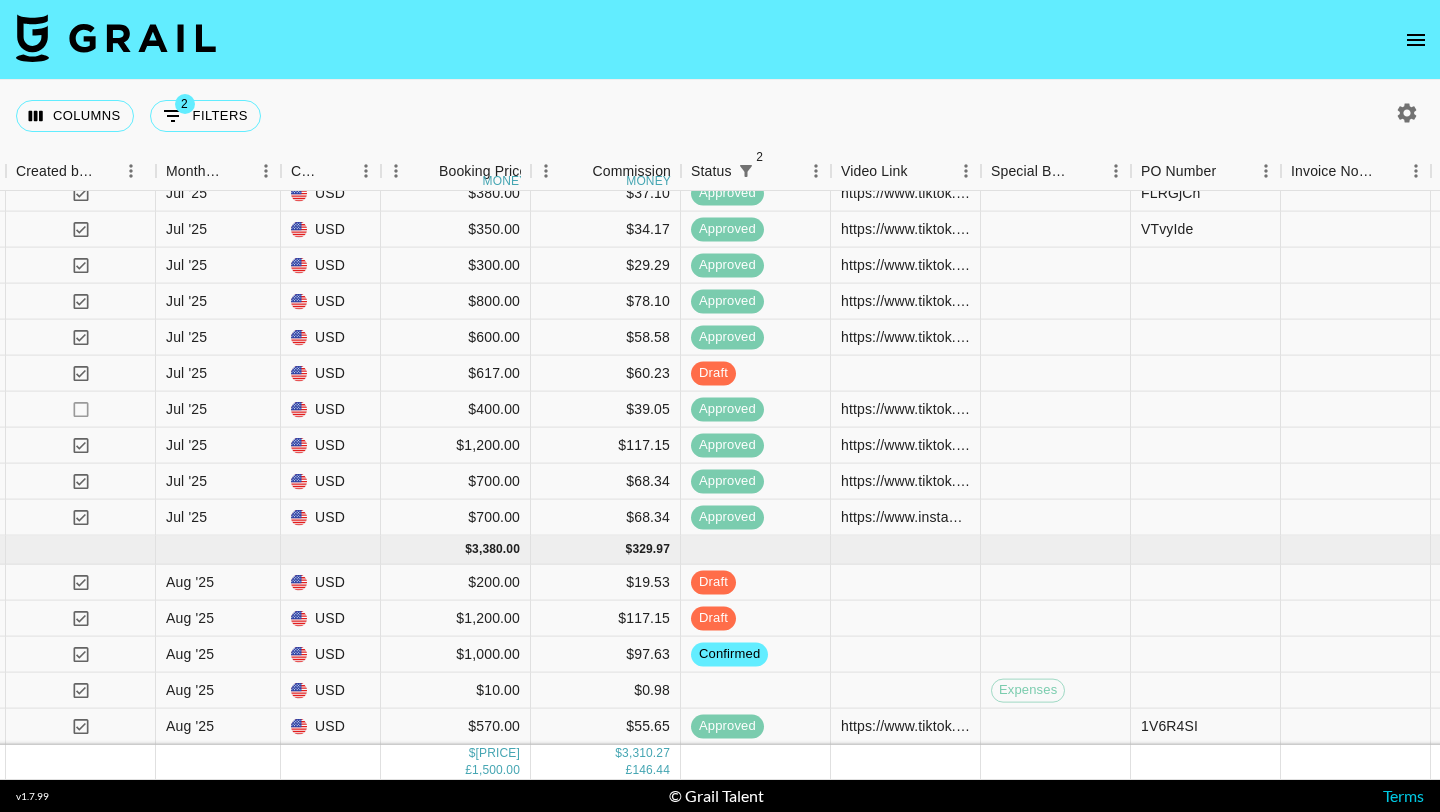 scroll, scrollTop: 2160, scrollLeft: 1234, axis: both 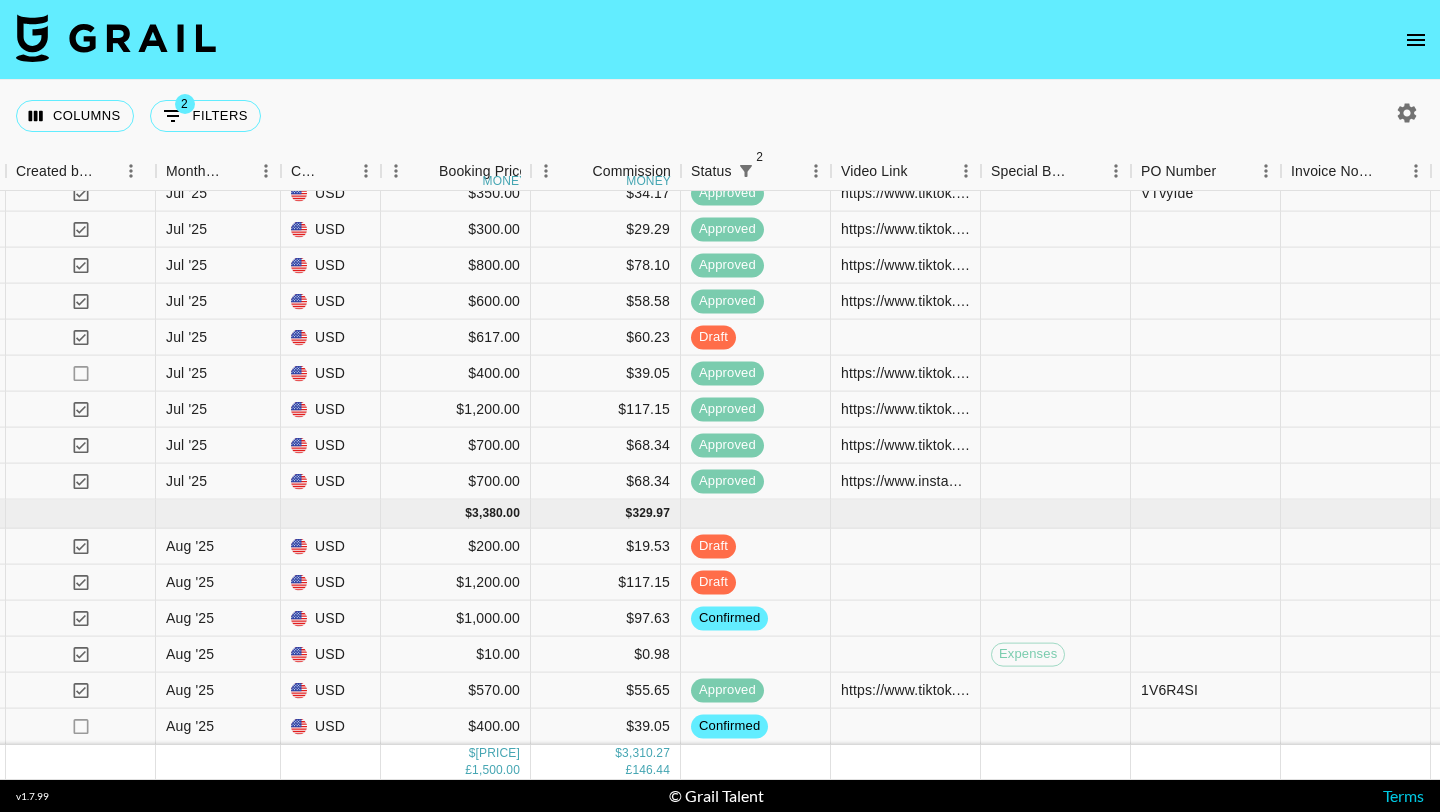 click 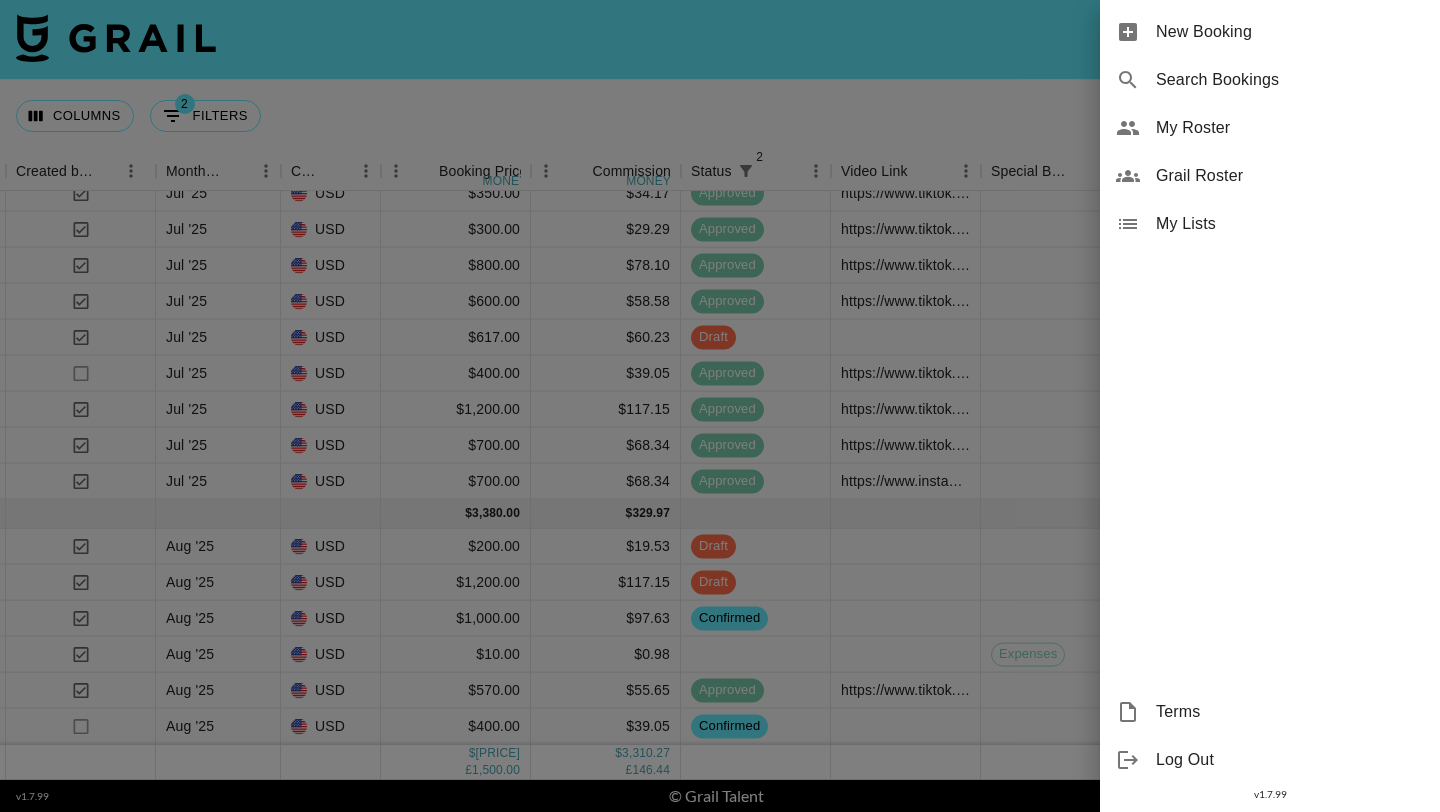 scroll, scrollTop: 2160, scrollLeft: 1234, axis: both 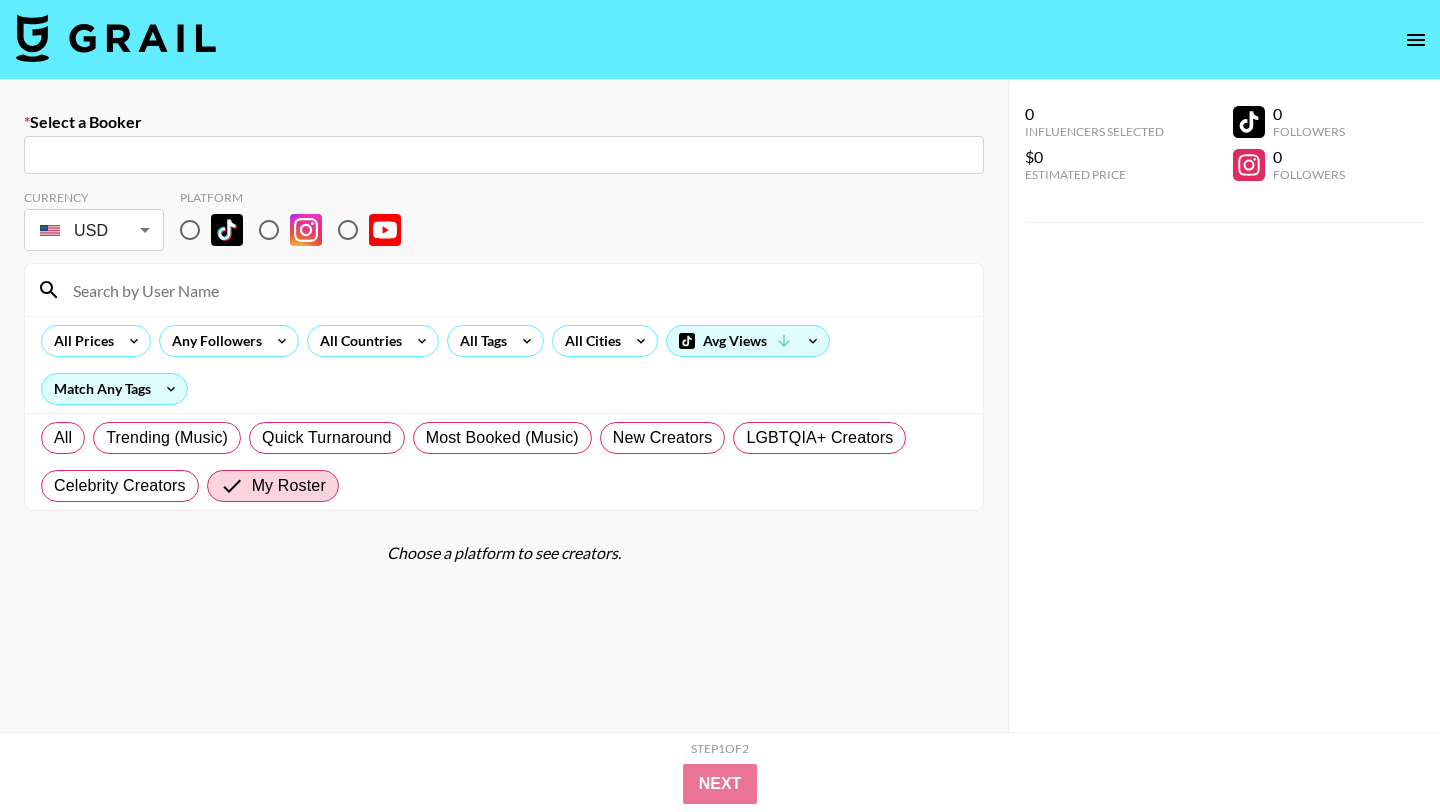 click at bounding box center [504, 155] 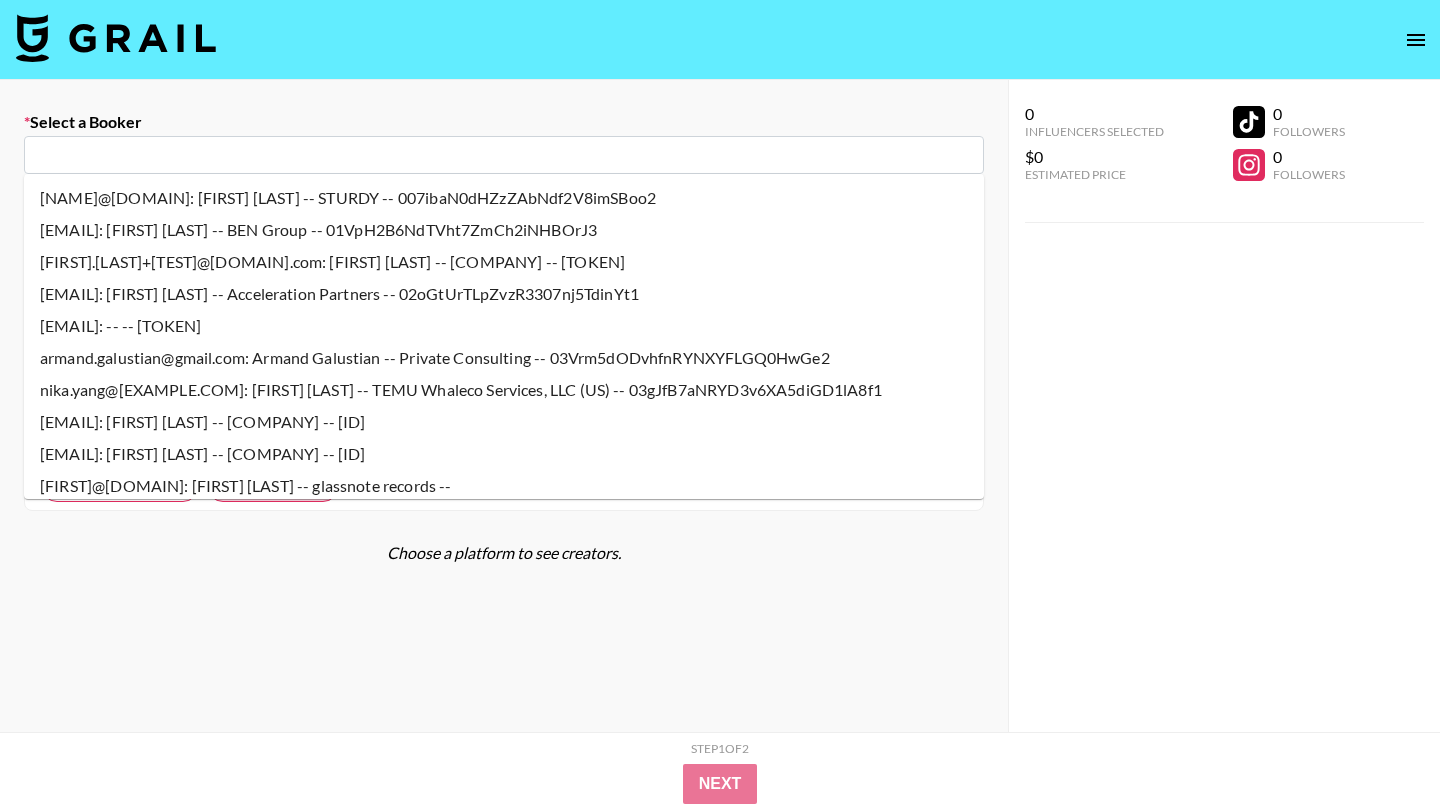 paste on "[EMAIL]" 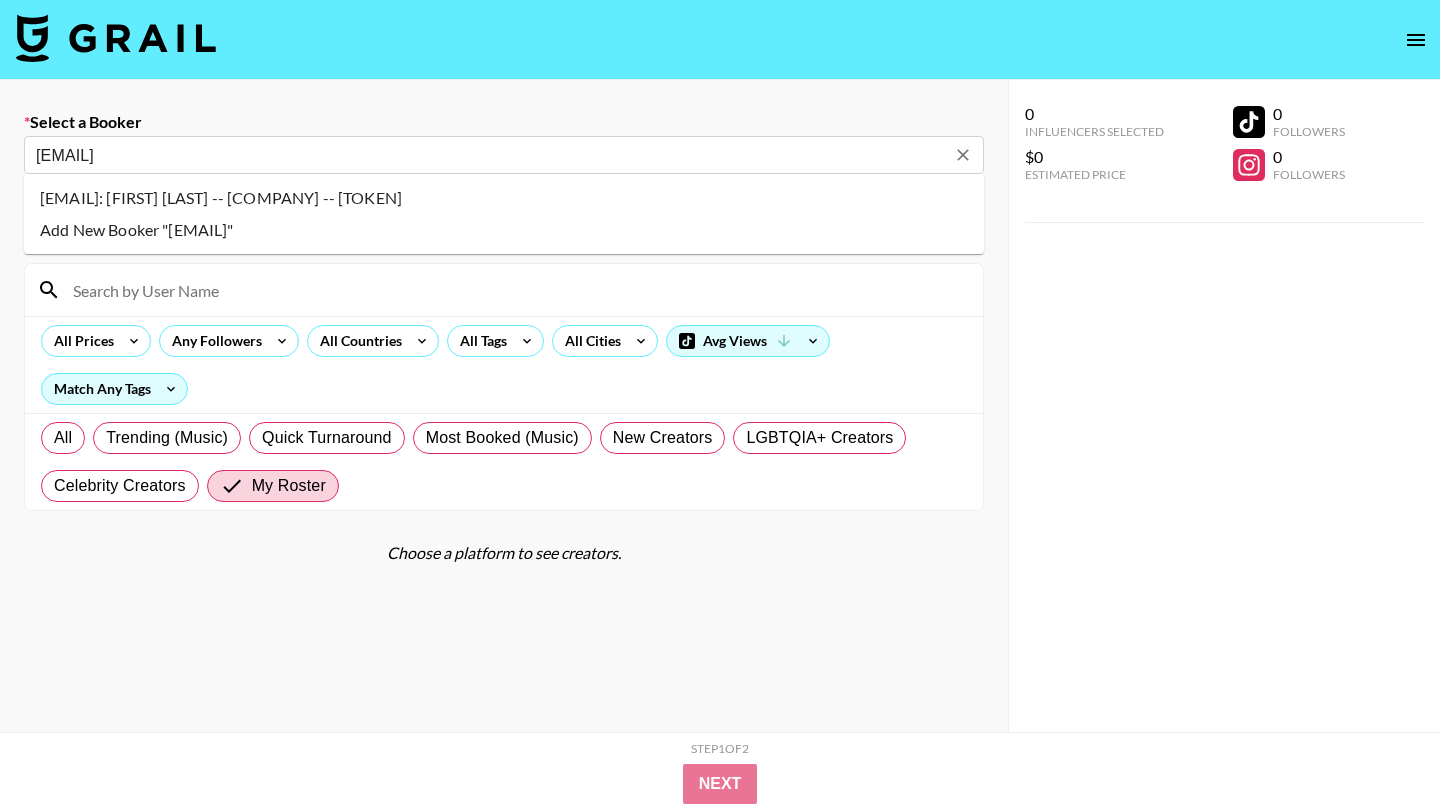 click on "[EMAIL]: [FIRST] [LAST] -- [COMPANY] -- [TOKEN]" at bounding box center [504, 198] 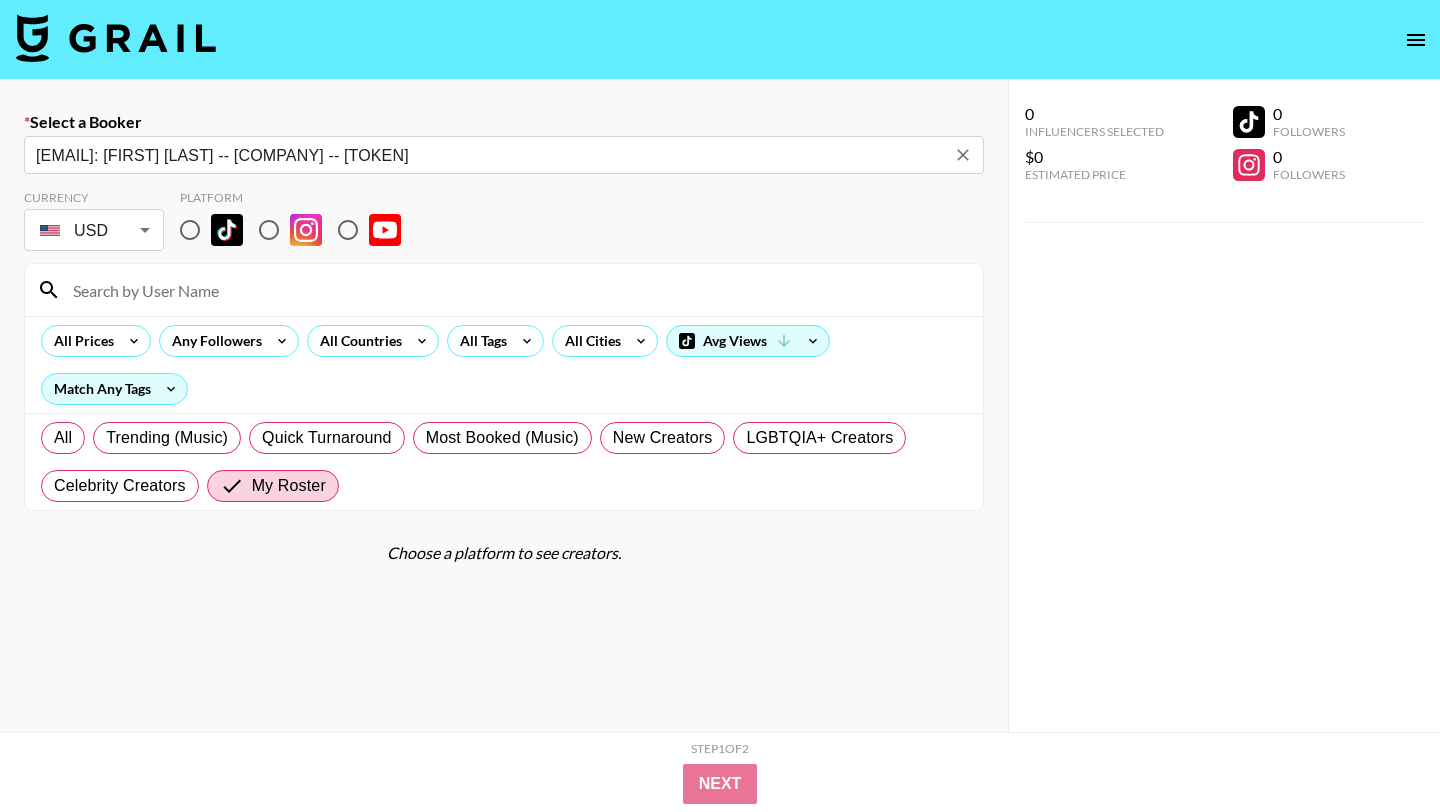 type on "[EMAIL]: [FIRST] [LAST] -- [COMPANY] -- [TOKEN]" 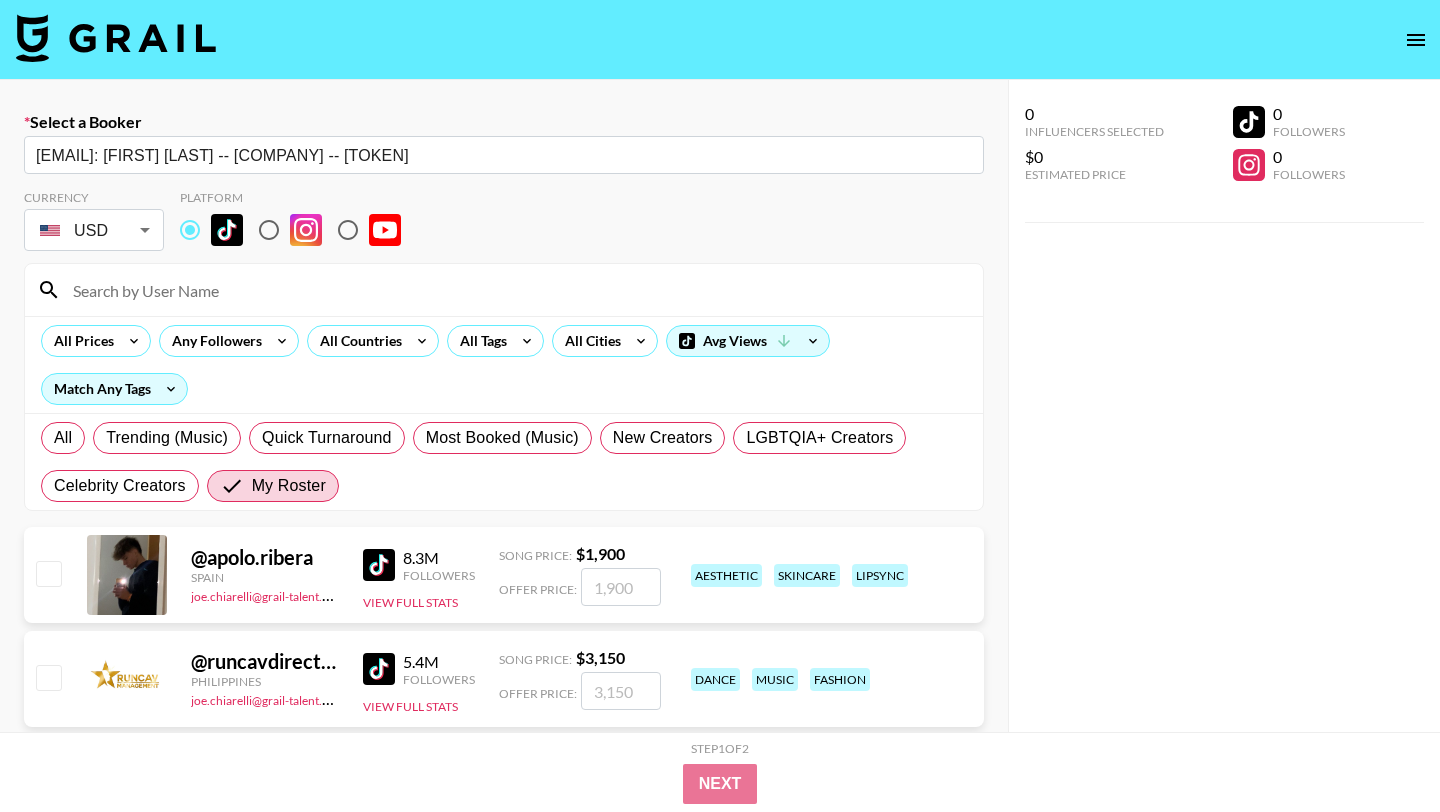 click at bounding box center (516, 290) 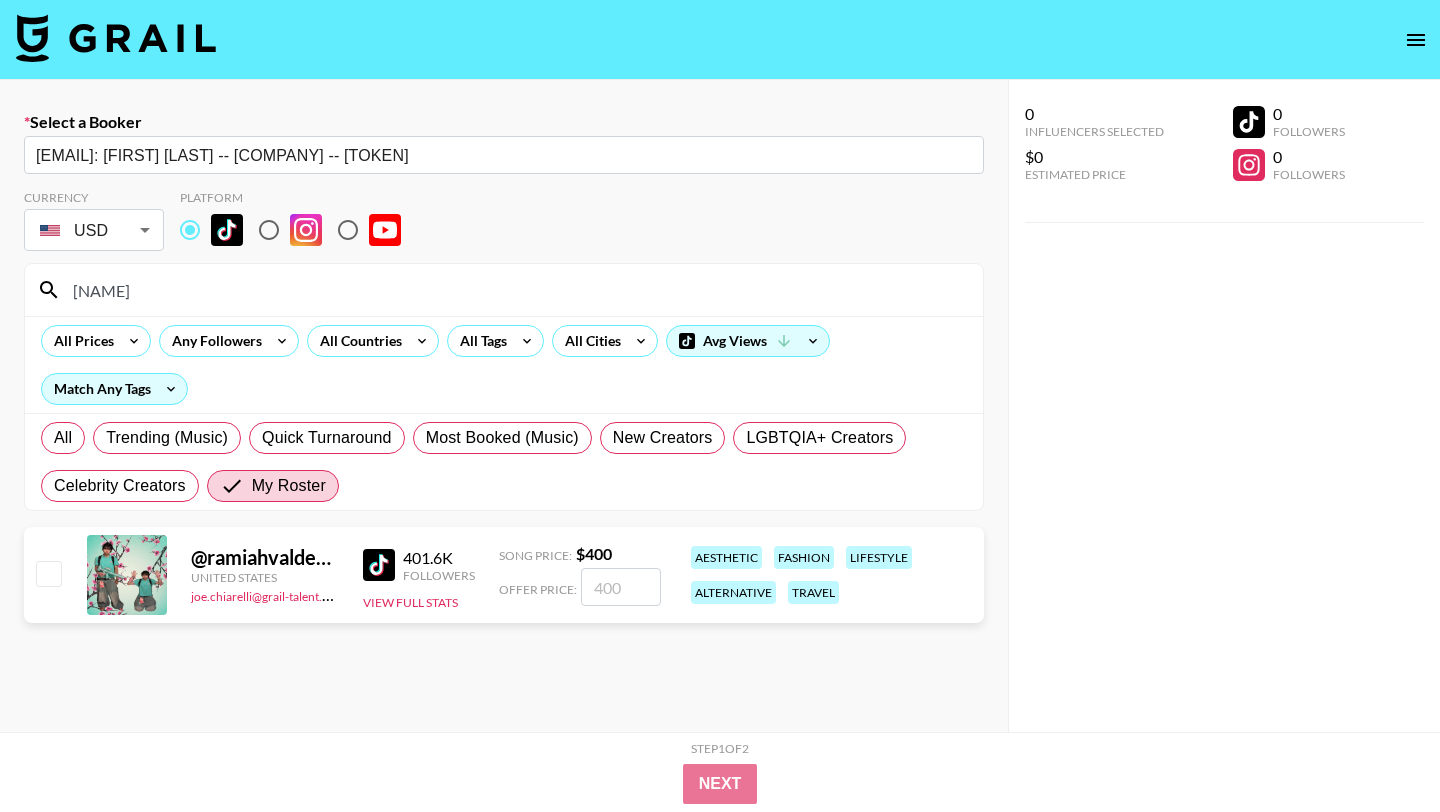 type on "[NAME]" 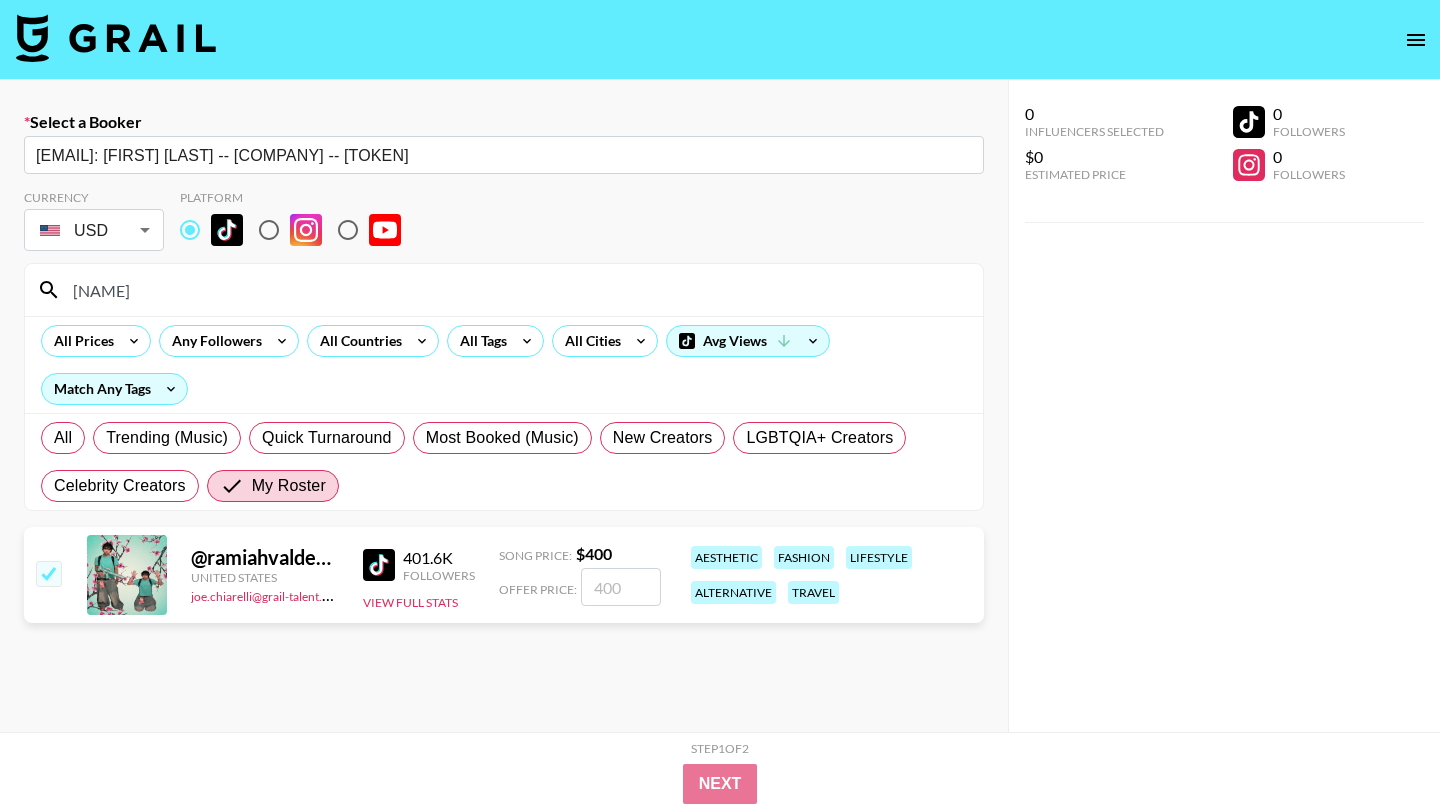 checkbox on "true" 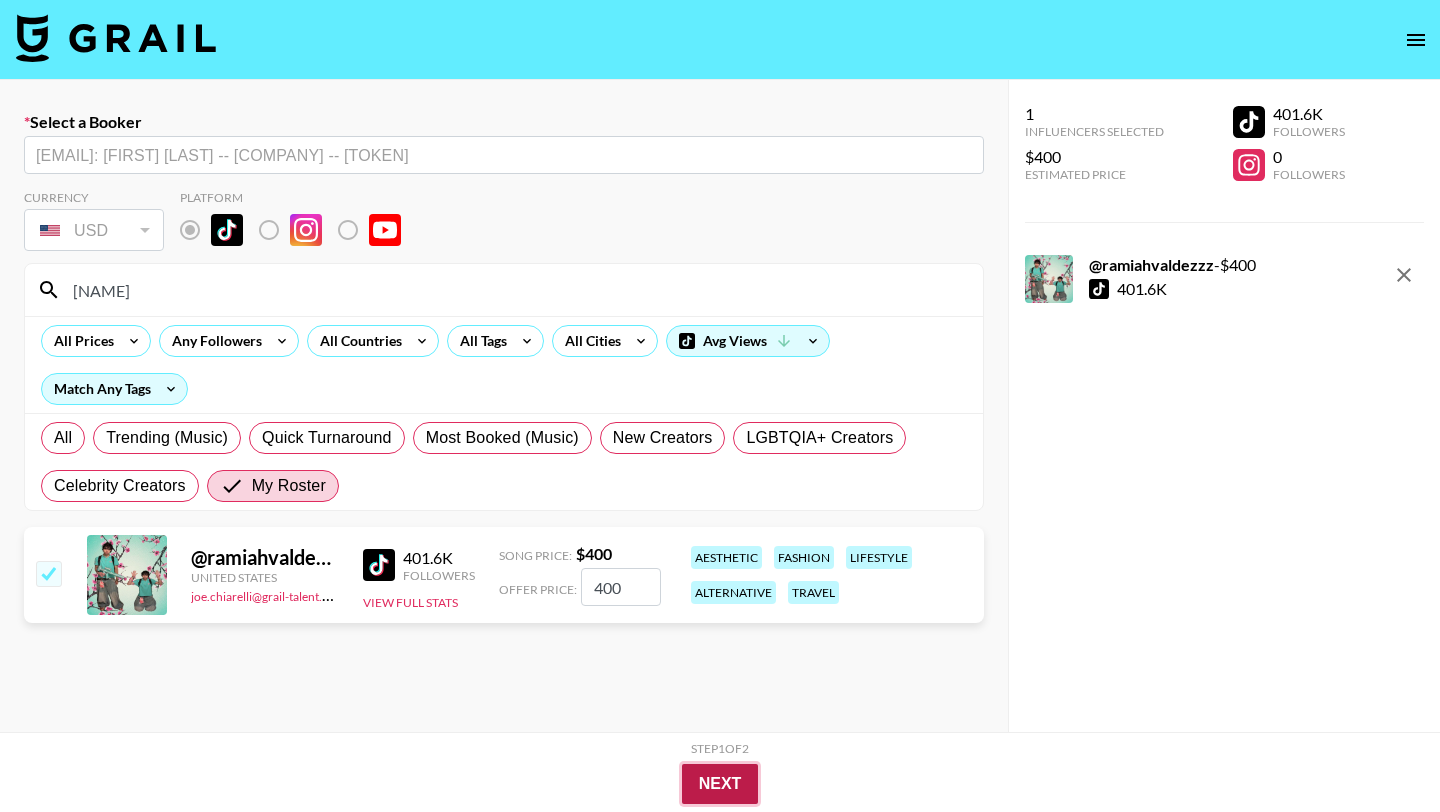 click on "Next" at bounding box center [720, 784] 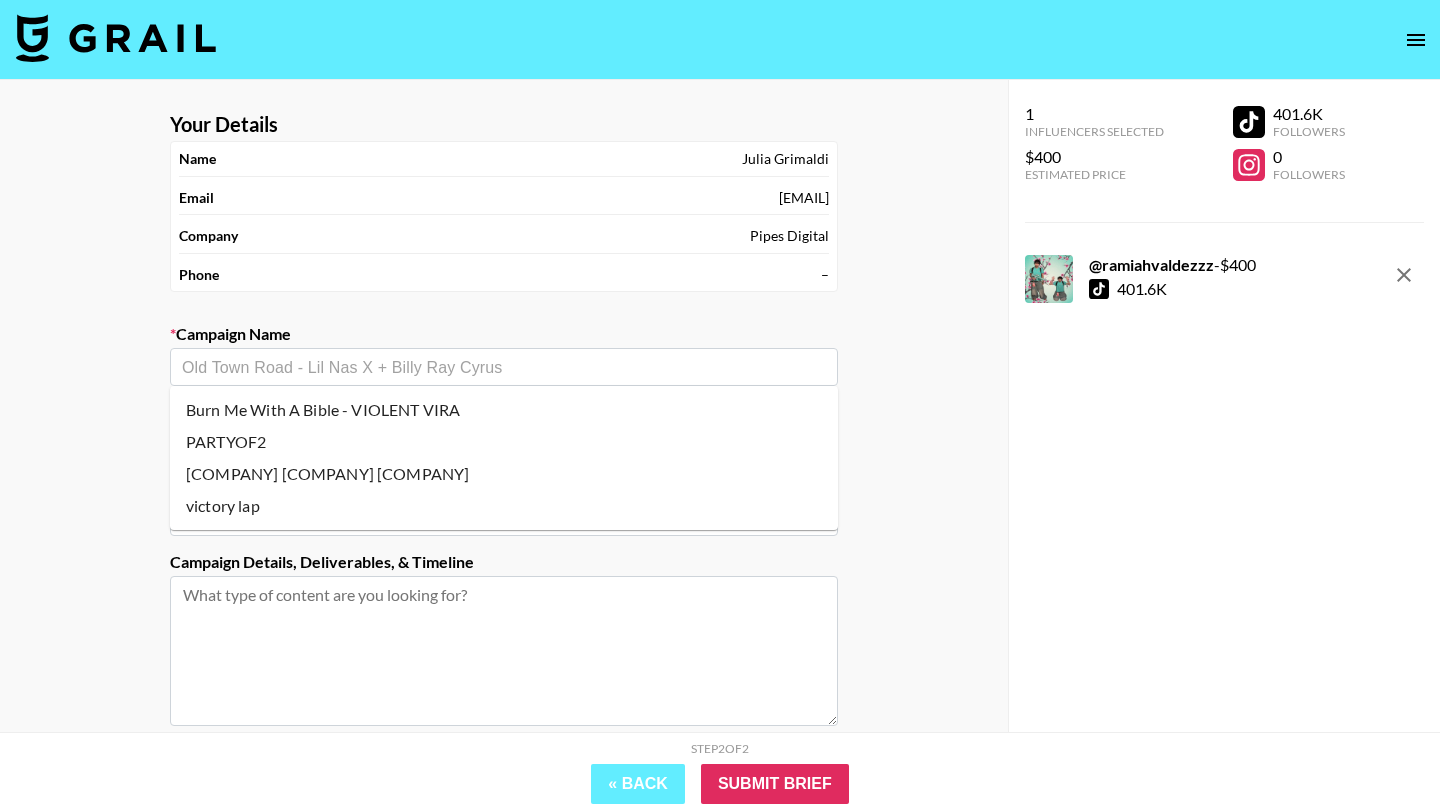 click at bounding box center (504, 367) 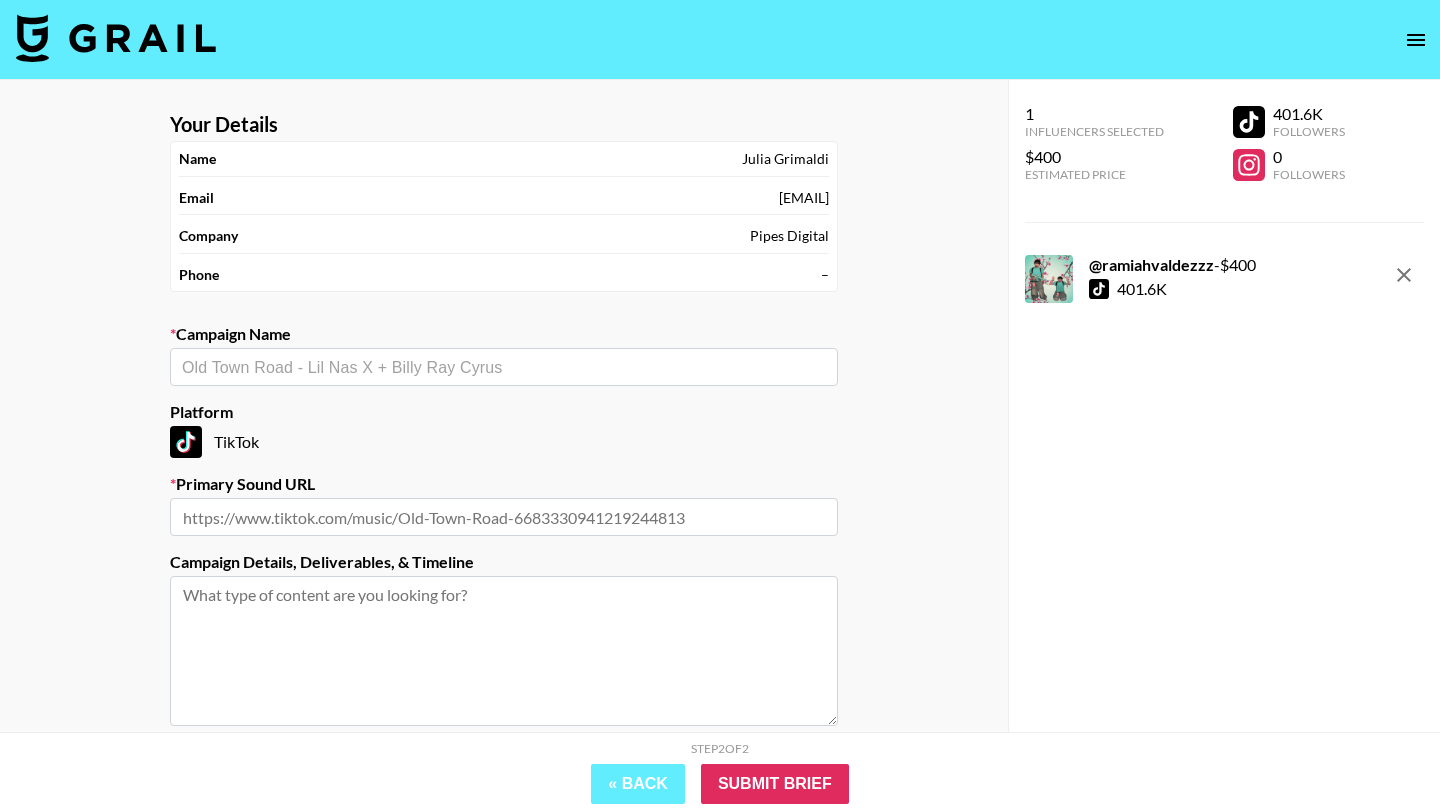 click on "​" at bounding box center (504, 367) 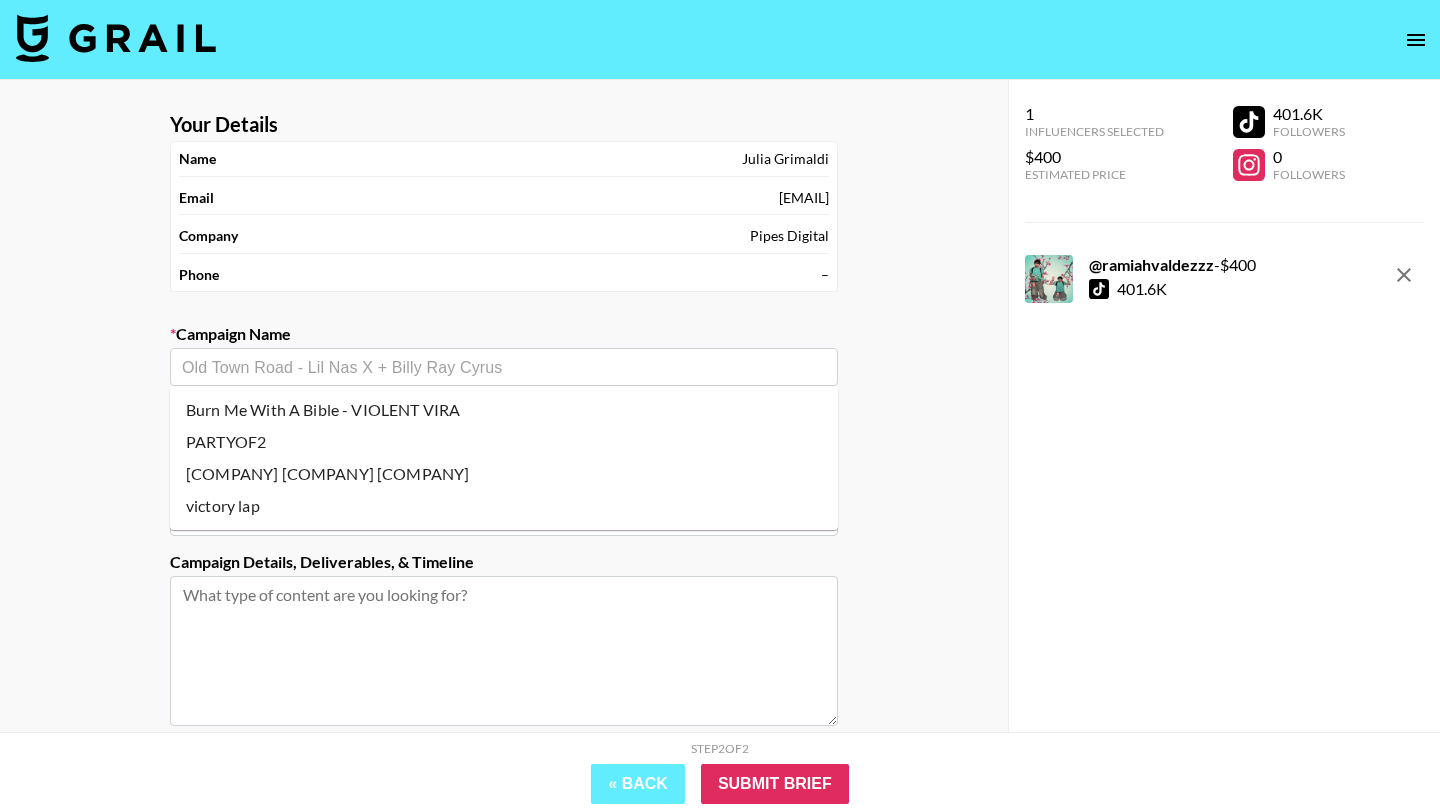 click on "PARTYOF2" at bounding box center [504, 442] 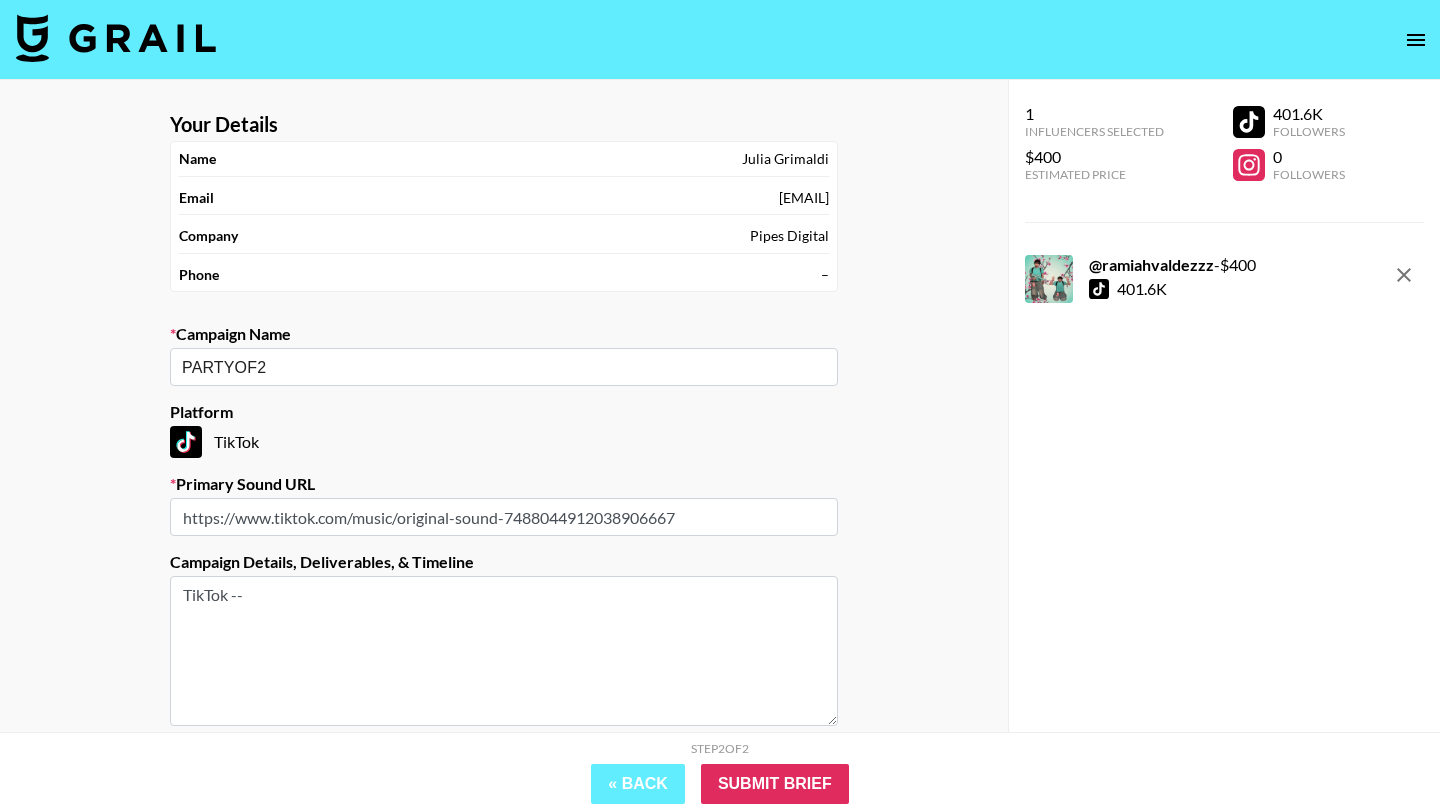 click on "TikTok --" at bounding box center [504, 651] 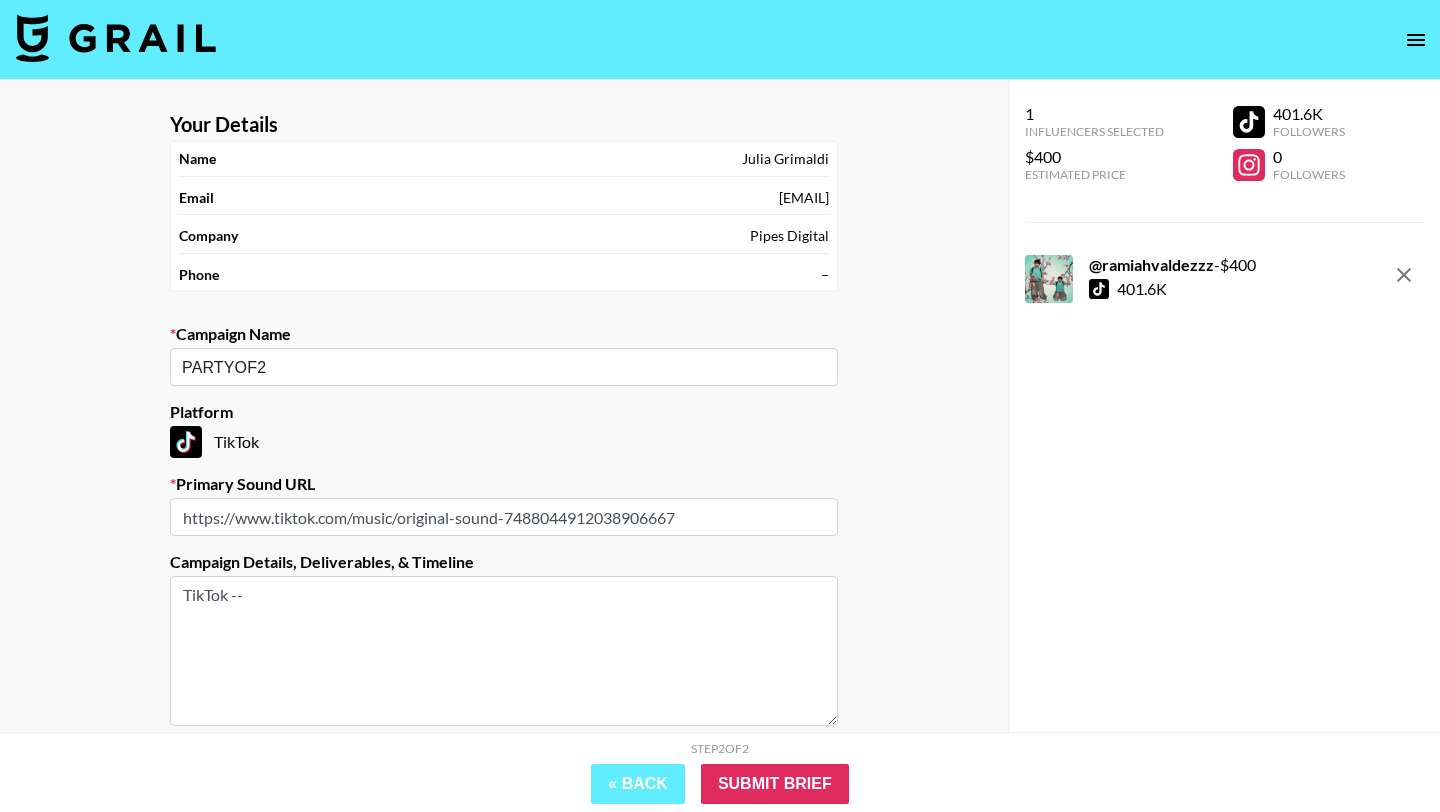 paste on "Creative: Please make a video just like THIS: https://www.tiktok.com/@ruby_oz/video/7533968548910206216 with comedic text overlay that align with the lyrics!
Text examples to take inspiration from:
“When you find out your bestie’s man cheated on her so you pull up to his family dinner”
“Waking up and choosing violence because someone looked at me funny at the grocery store”
“When the group chat keeps ignoring you so you start an argument just to get a reaction.”
“Finding out someone insulted my bestie, so now I’m deep on witch- tok preparing to ruin their life.”
“Getting ghosted so I send a fat Venmo request for wasting my time.”
Deadline: 24-48 hr" 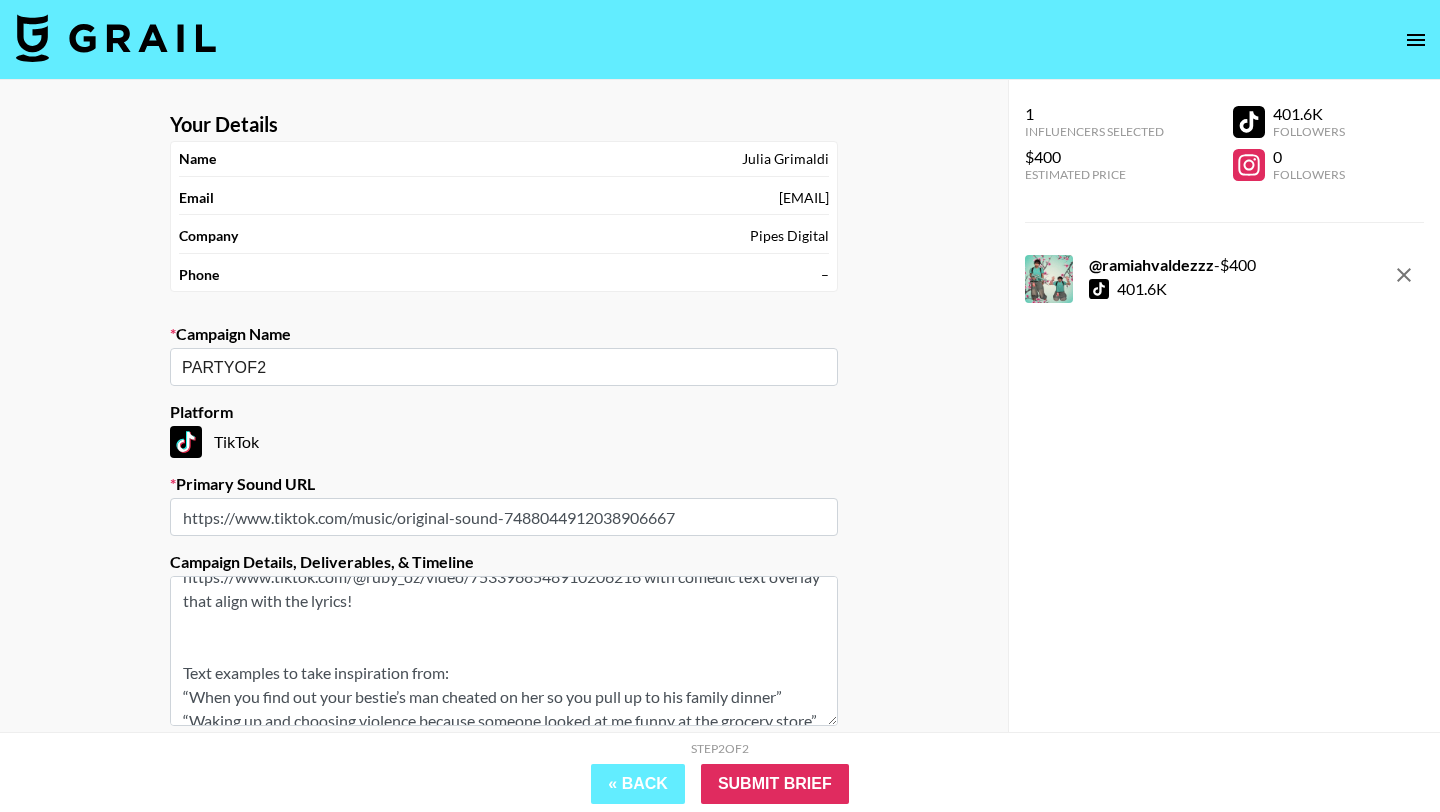 scroll, scrollTop: 272, scrollLeft: 0, axis: vertical 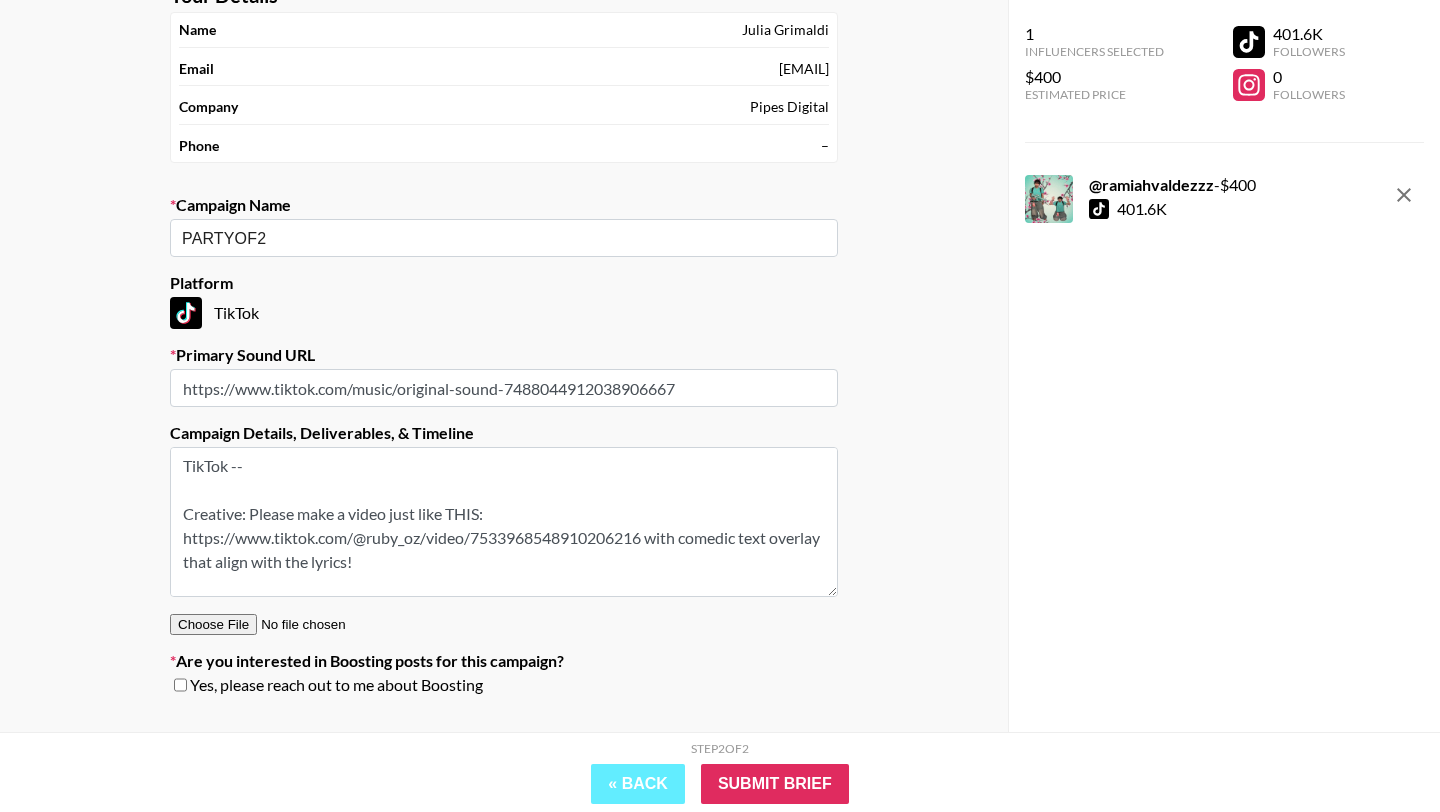 type on "TikTok --
Creative: Please make a video just like THIS: https://www.tiktok.com/@ruby_oz/video/7533968548910206216 with comedic text overlay that align with the lyrics!
Text examples to take inspiration from:
“When you find out your bestie’s man cheated on her so you pull up to his family dinner”
“Waking up and choosing violence because someone looked at me funny at the grocery store”
“When the group chat keeps ignoring you so you start an argument just to get a reaction.”
“Finding out someone insulted my bestie, so now I’m deep on witch- tok preparing to ruin their life.”
“Getting ghosted so I send a fat Venmo request for wasting my time.”
Deadline: 24-48 hr" 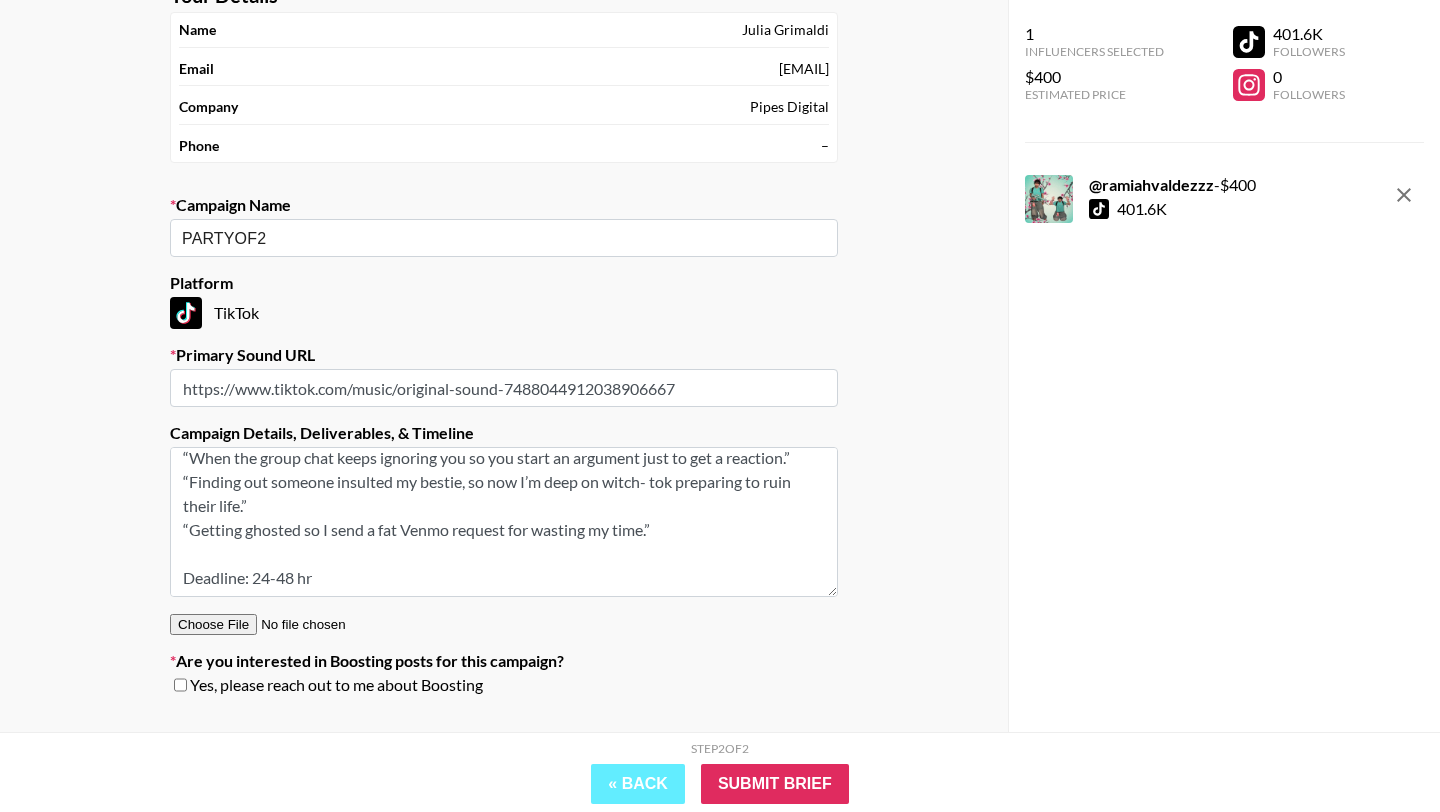 scroll, scrollTop: 0, scrollLeft: 0, axis: both 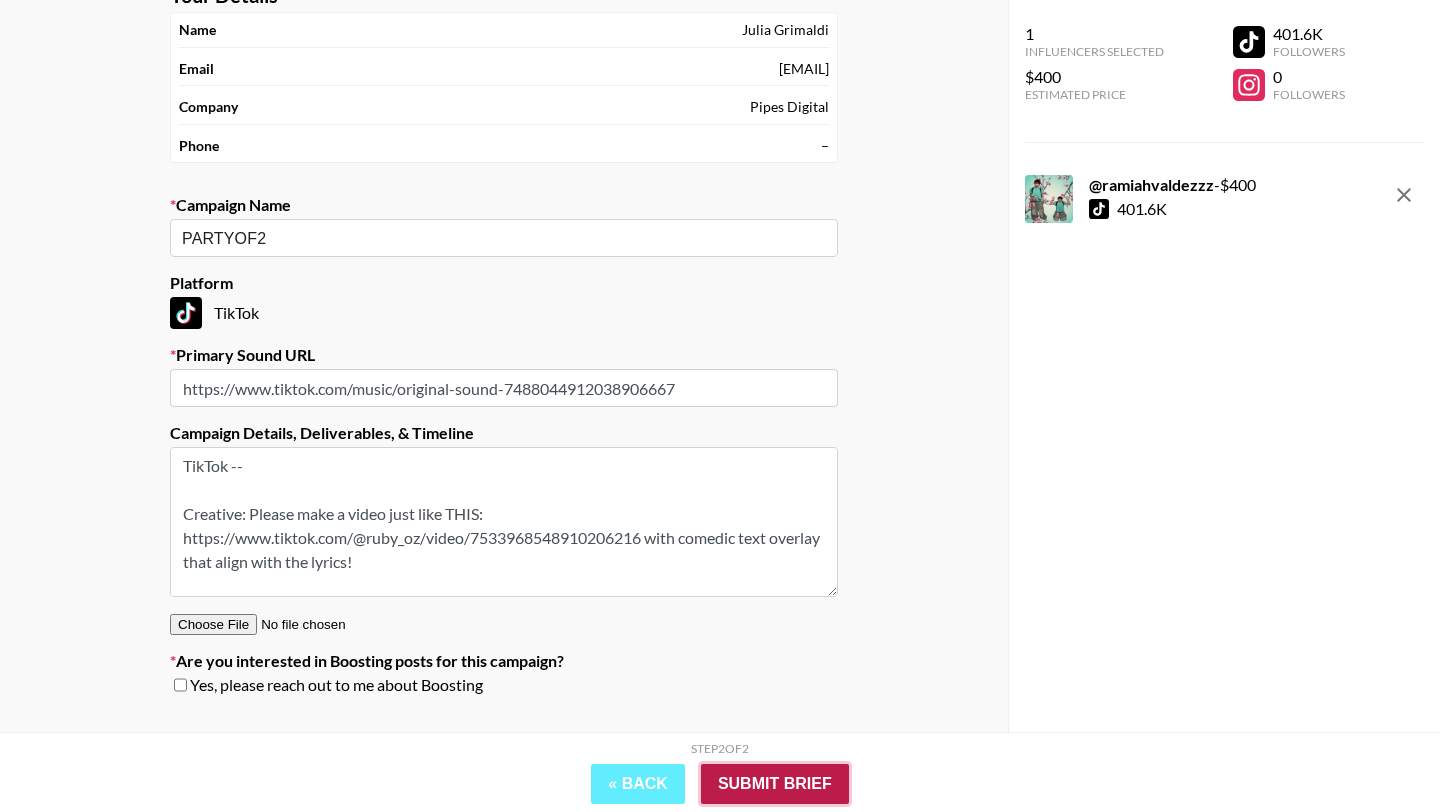 click on "Submit Brief" at bounding box center (775, 784) 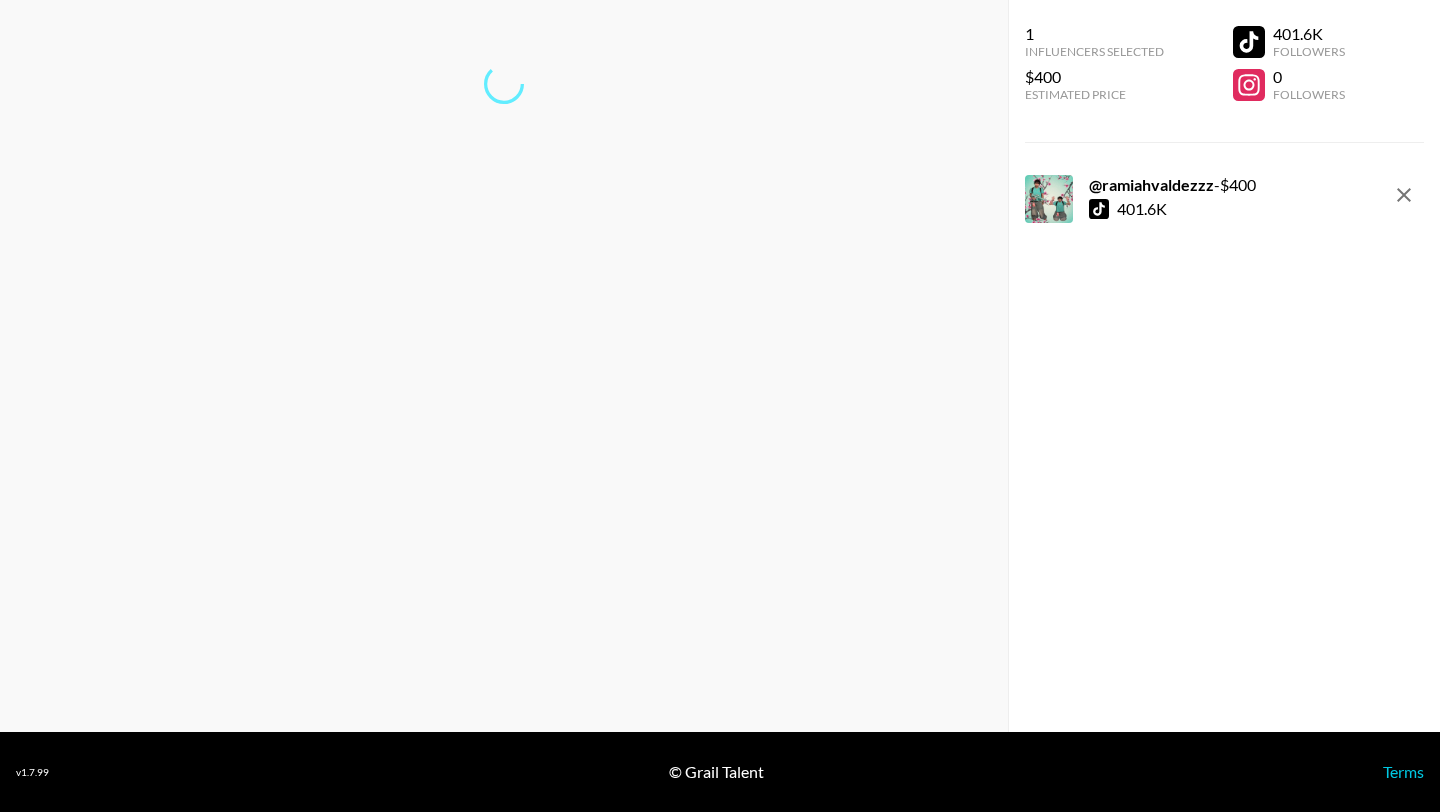 scroll, scrollTop: 80, scrollLeft: 0, axis: vertical 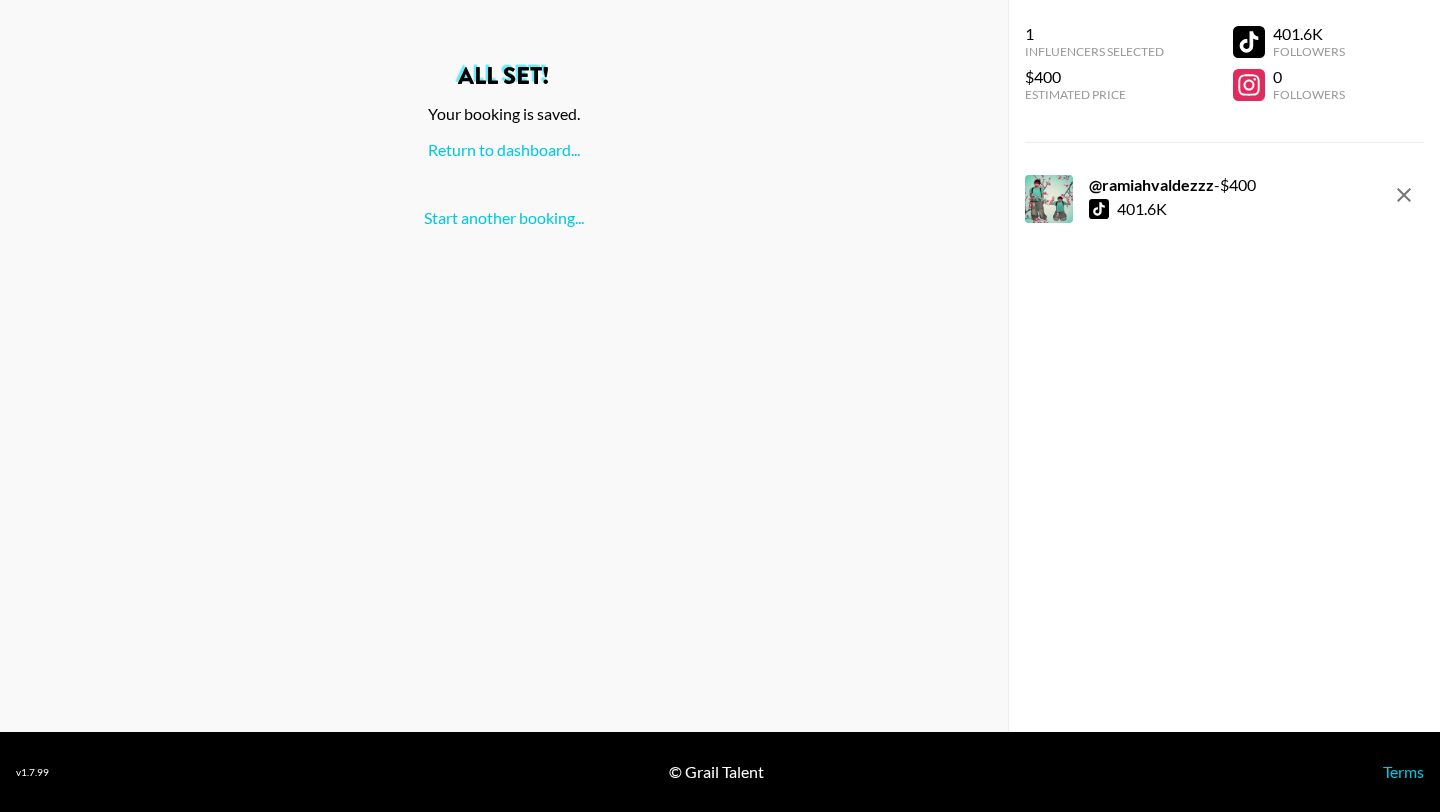 click on "All set! Your booking is saved. Return to dashboard... Start another booking..." at bounding box center [504, 146] 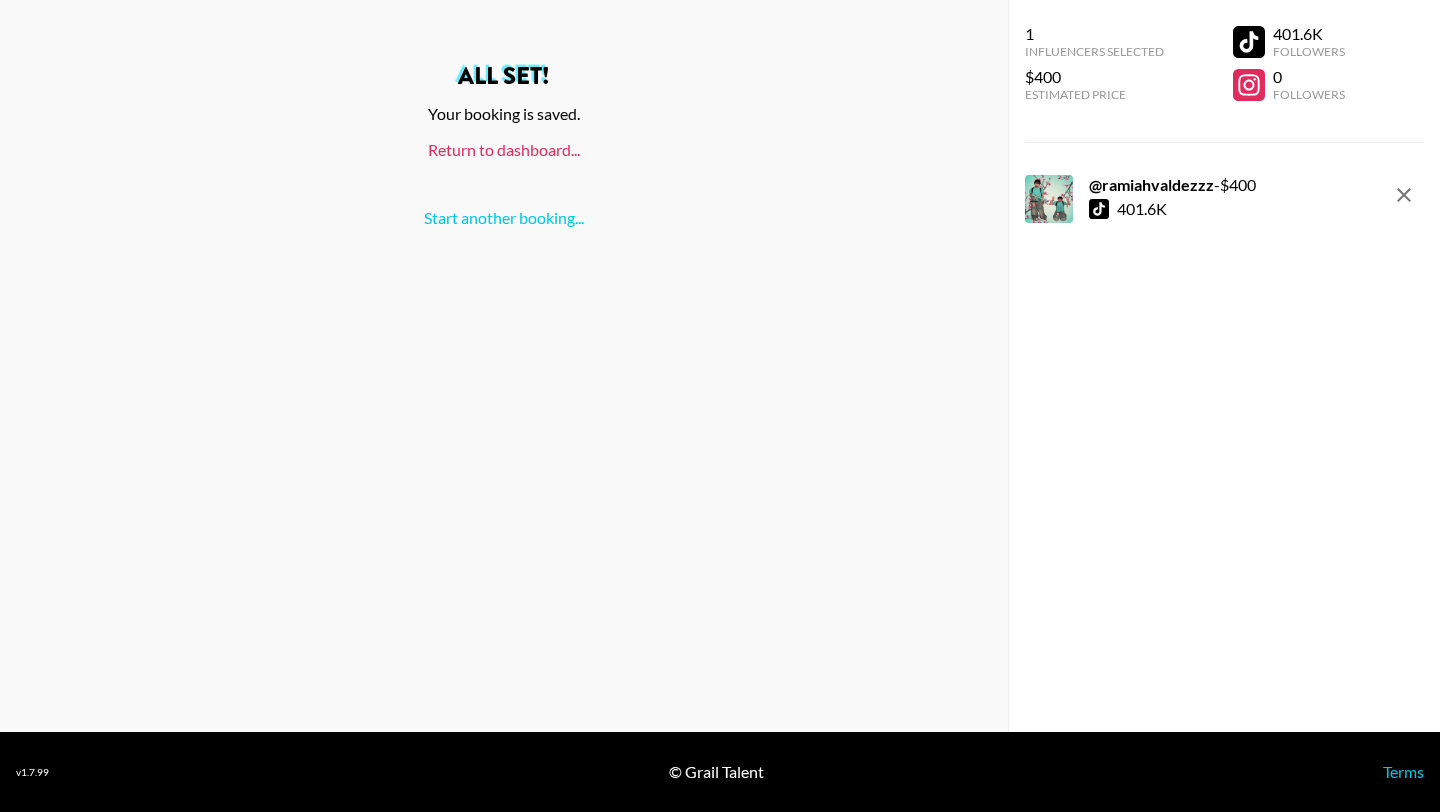 click on "Return to dashboard..." at bounding box center (504, 149) 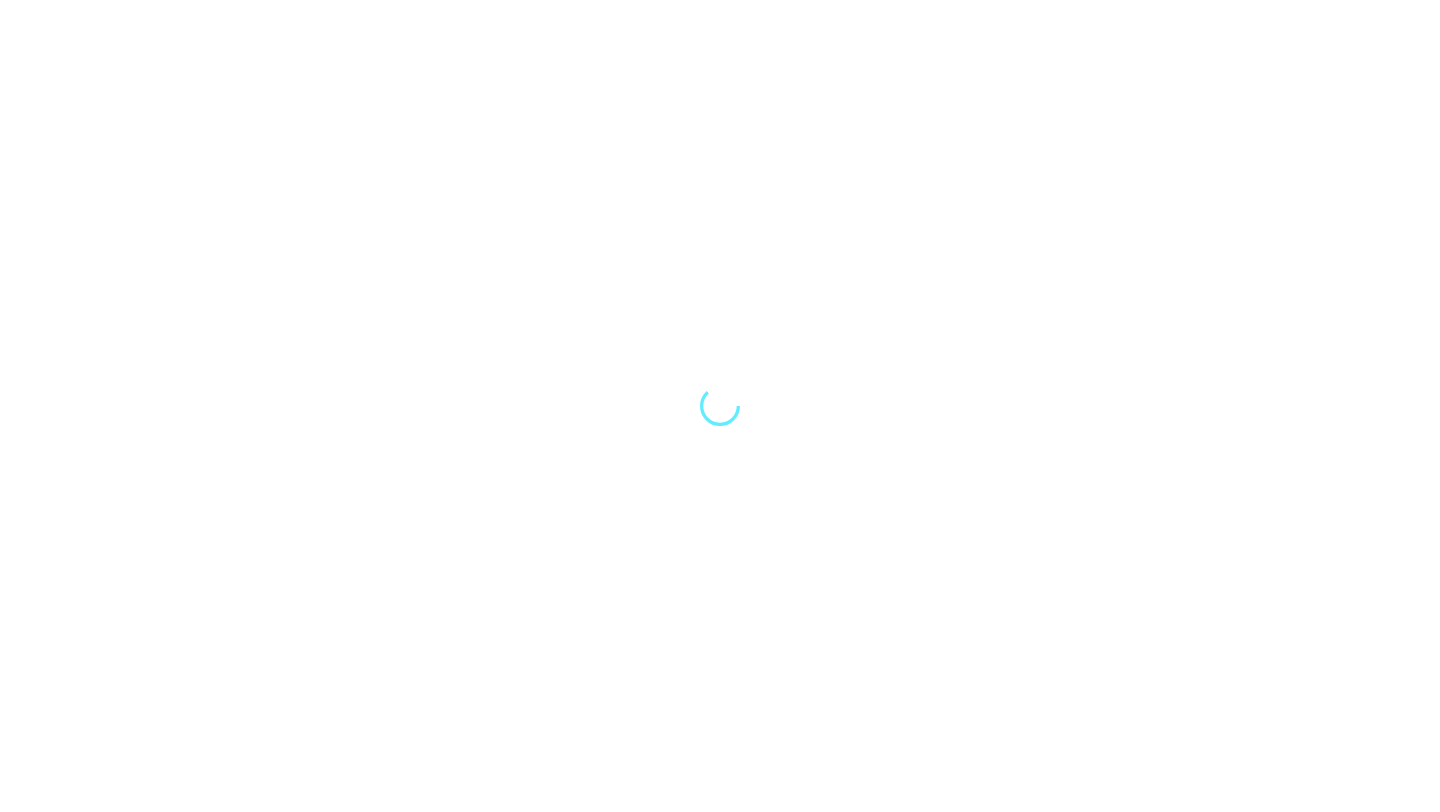scroll, scrollTop: 0, scrollLeft: 0, axis: both 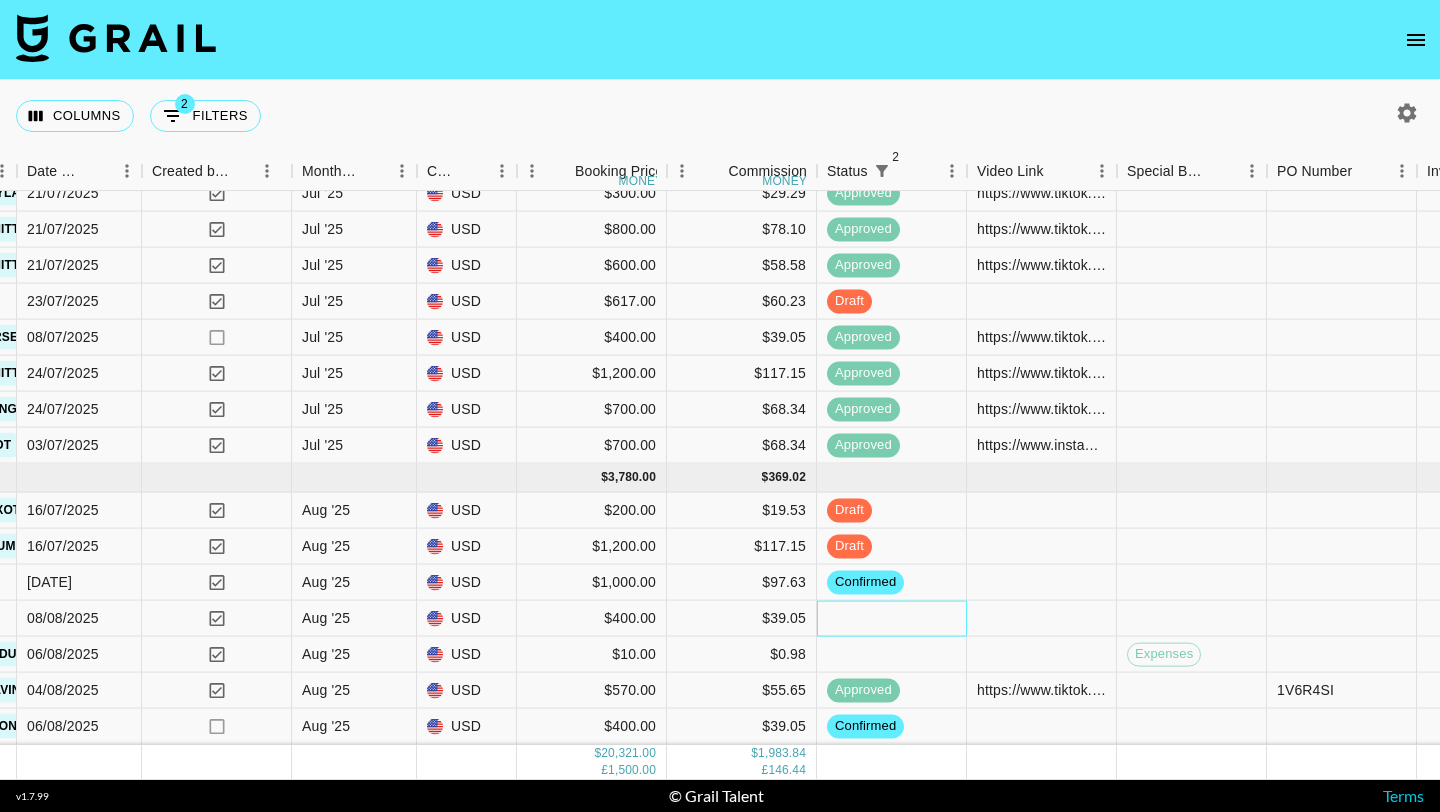 click at bounding box center [892, 619] 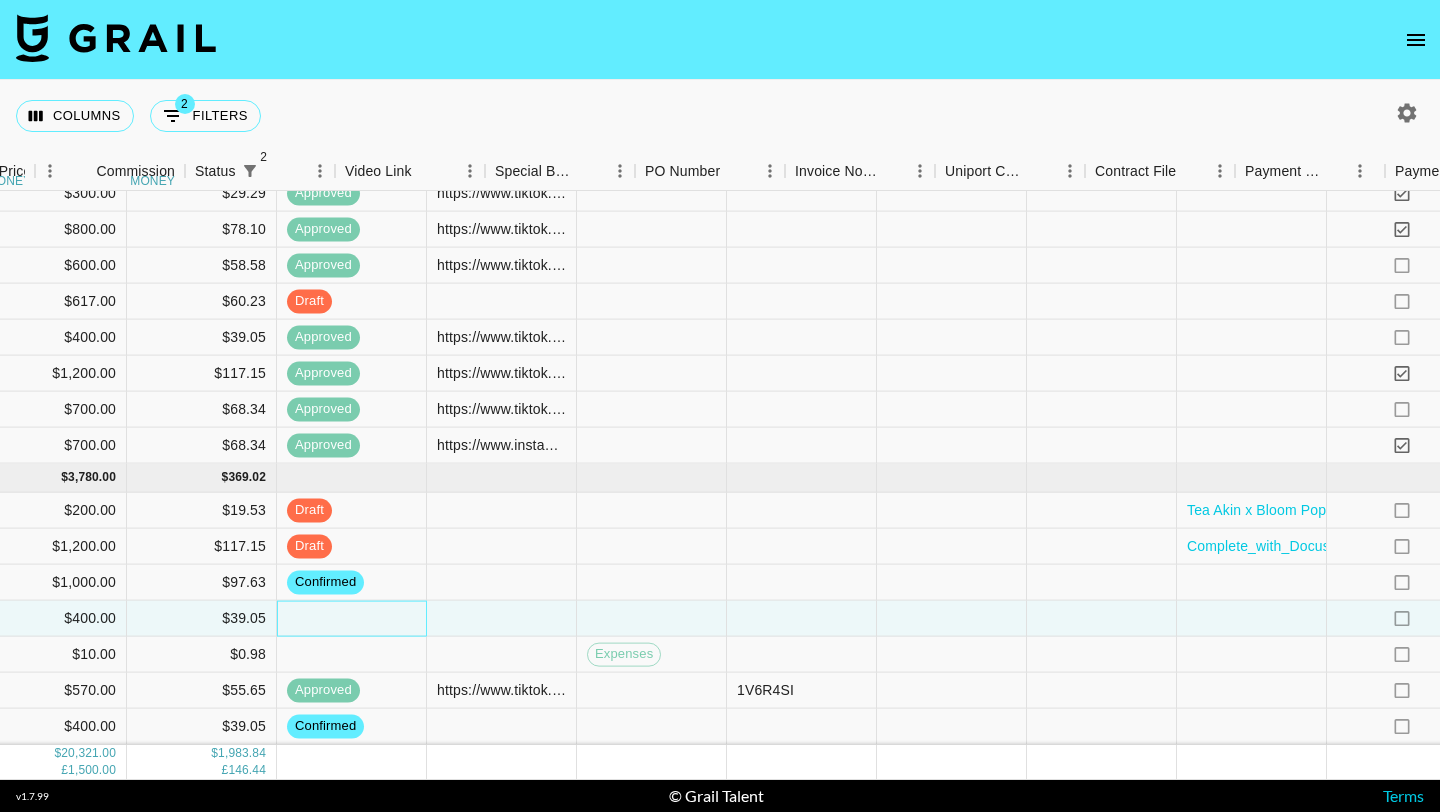 scroll, scrollTop: 1159, scrollLeft: 2055, axis: both 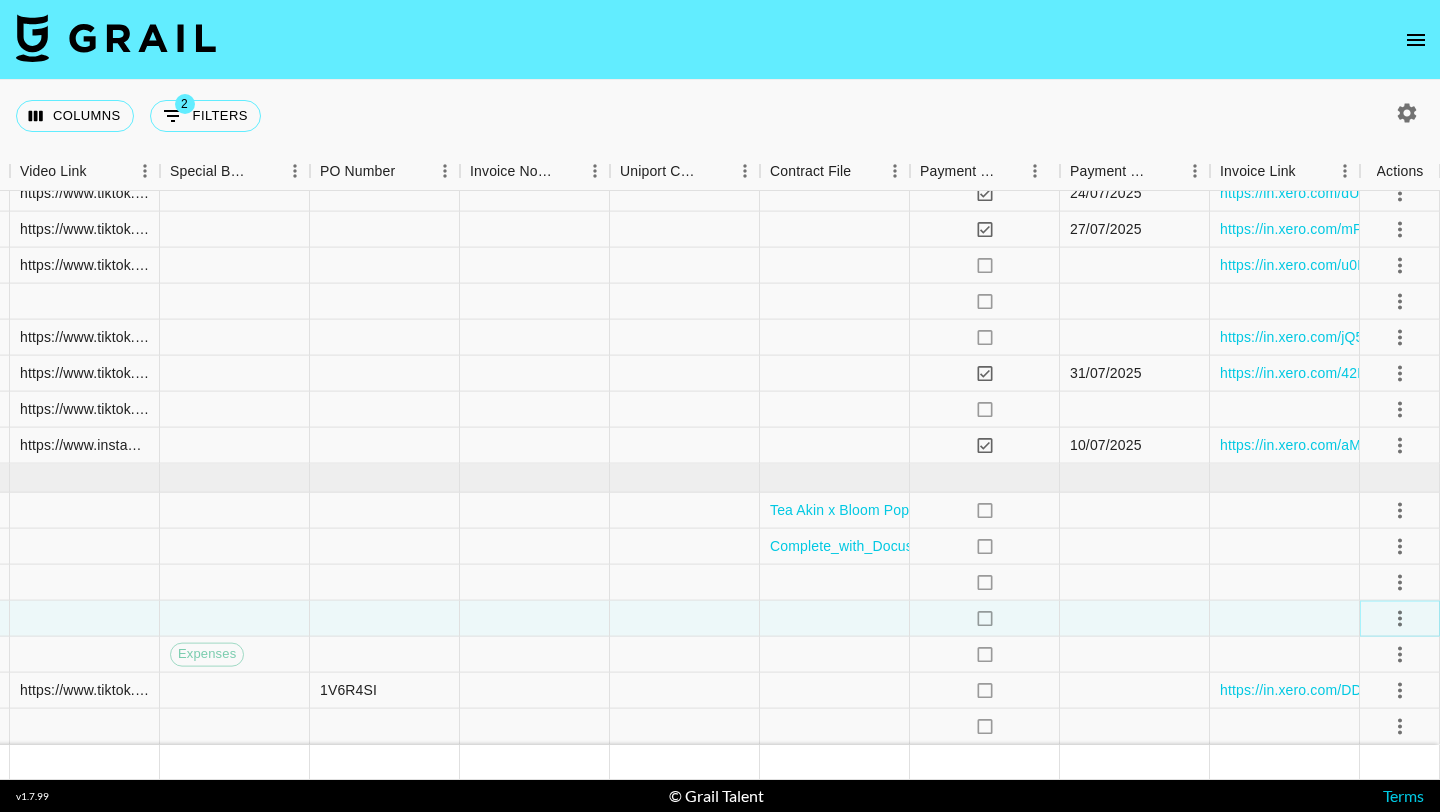 click 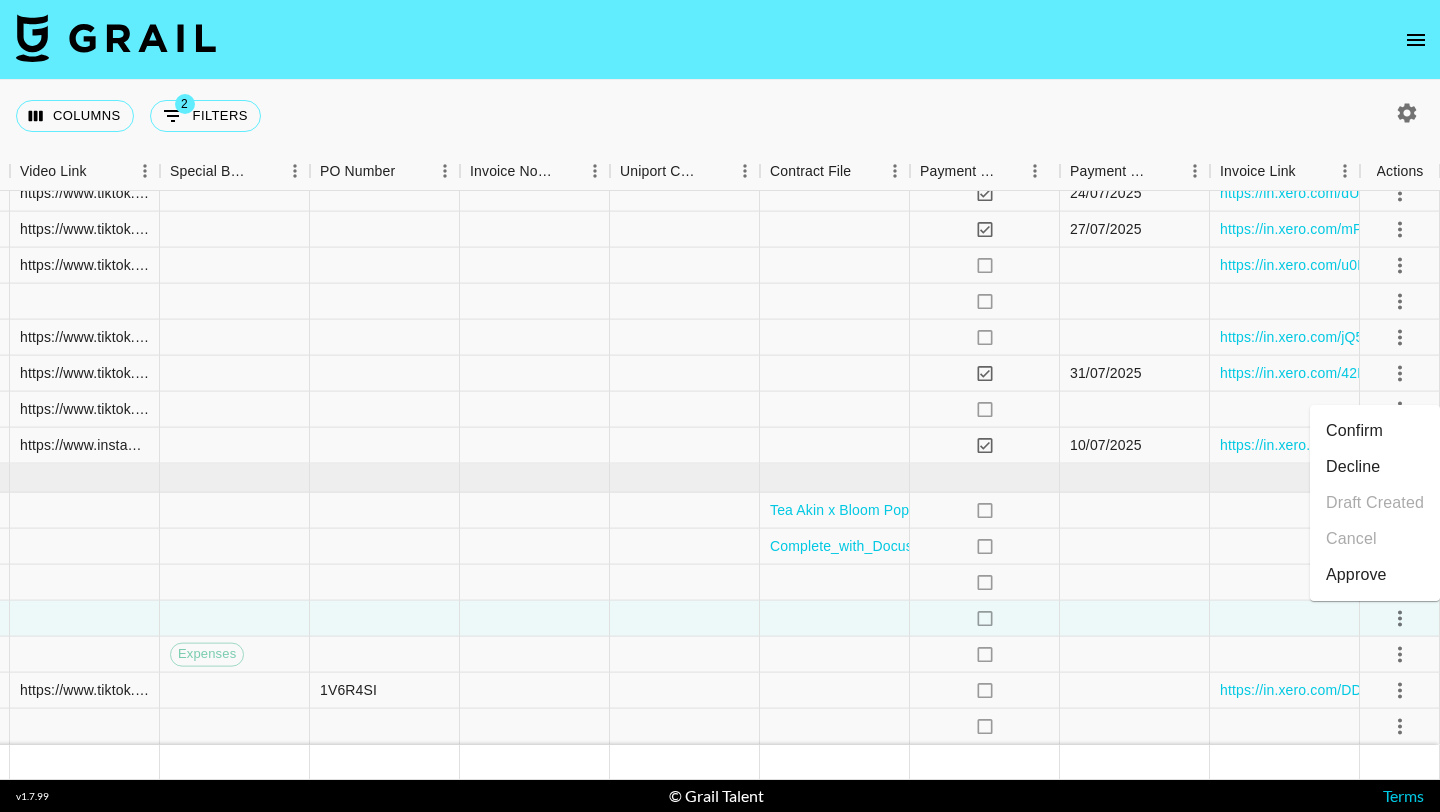 click on "Confirm" at bounding box center [1375, 431] 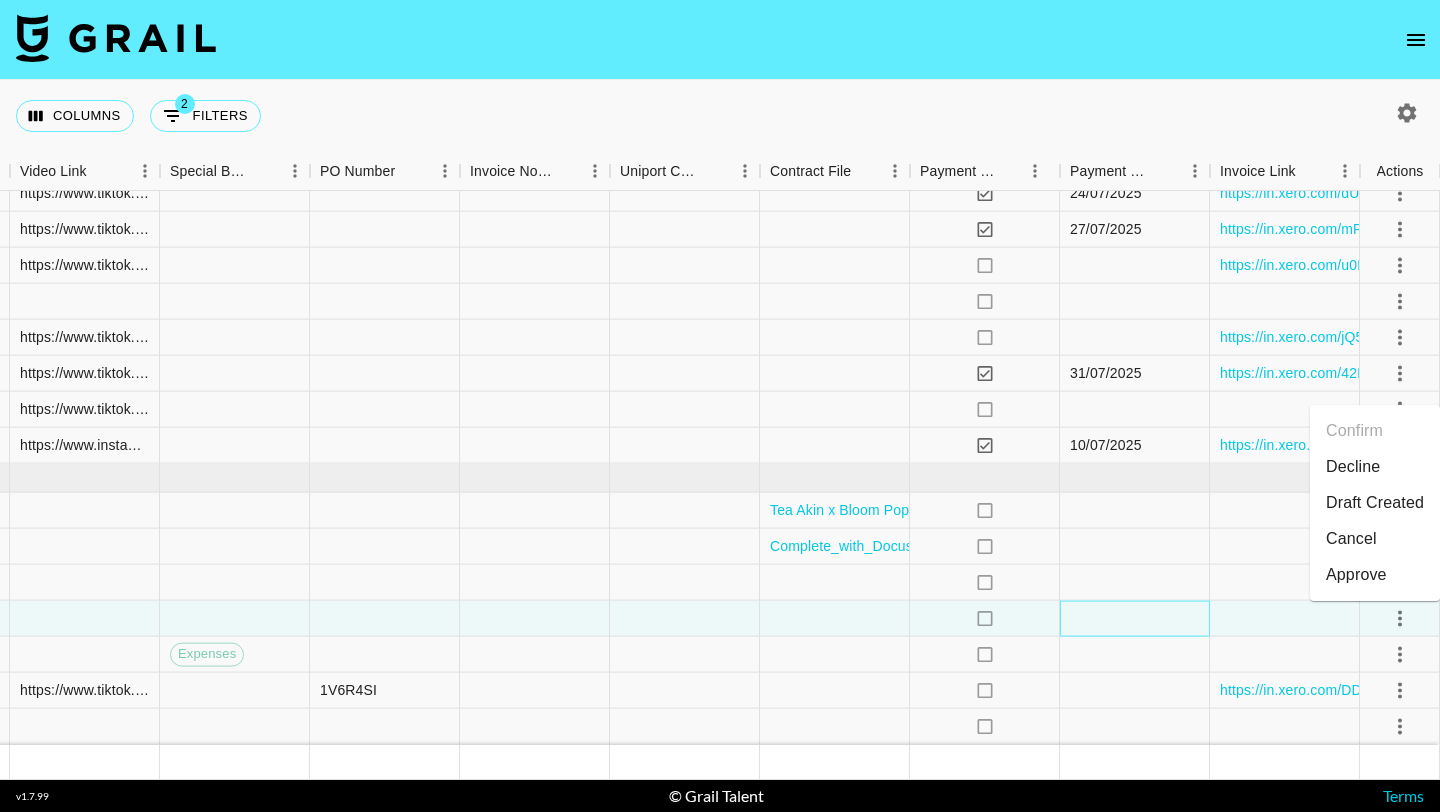 click at bounding box center [1135, 619] 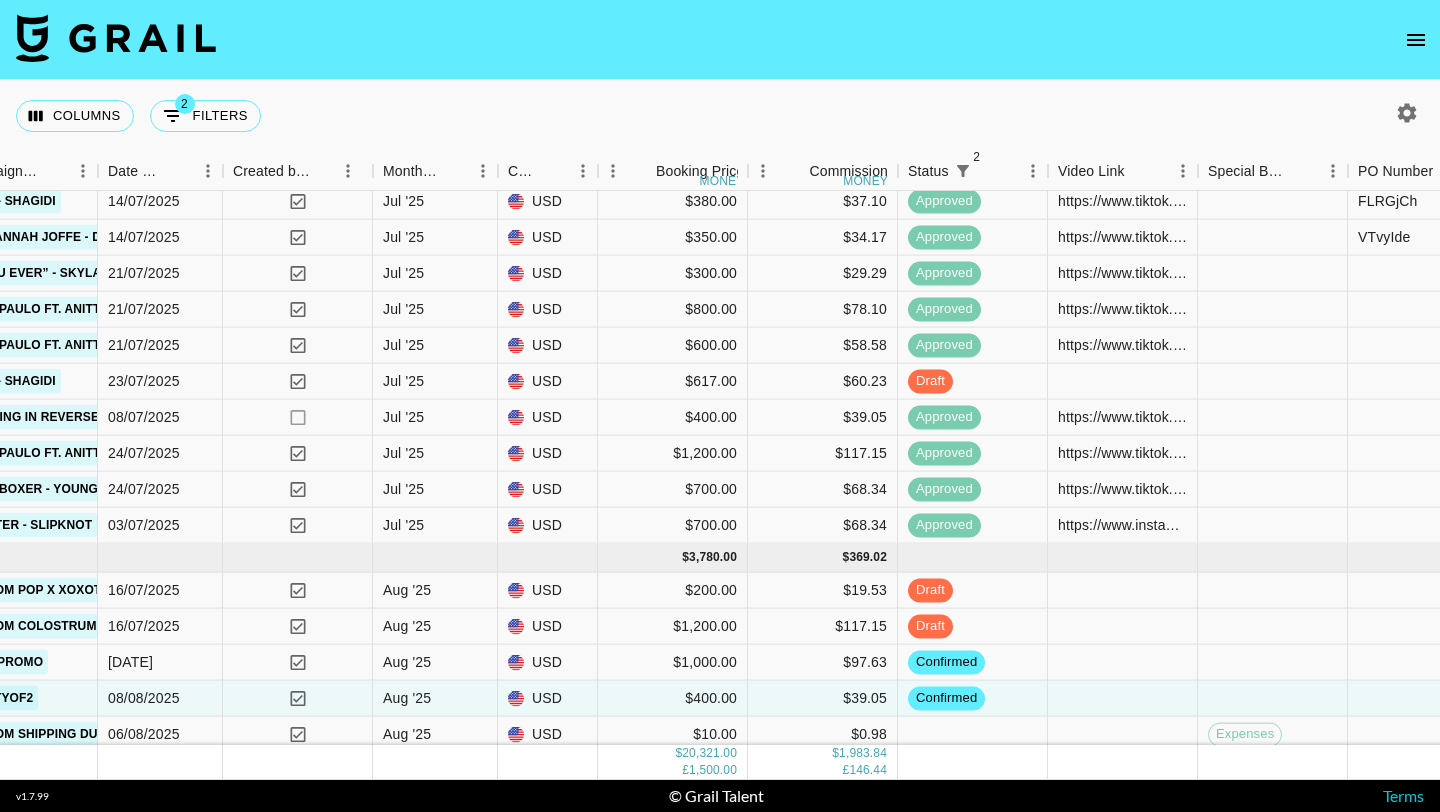 scroll, scrollTop: 1159, scrollLeft: 1017, axis: both 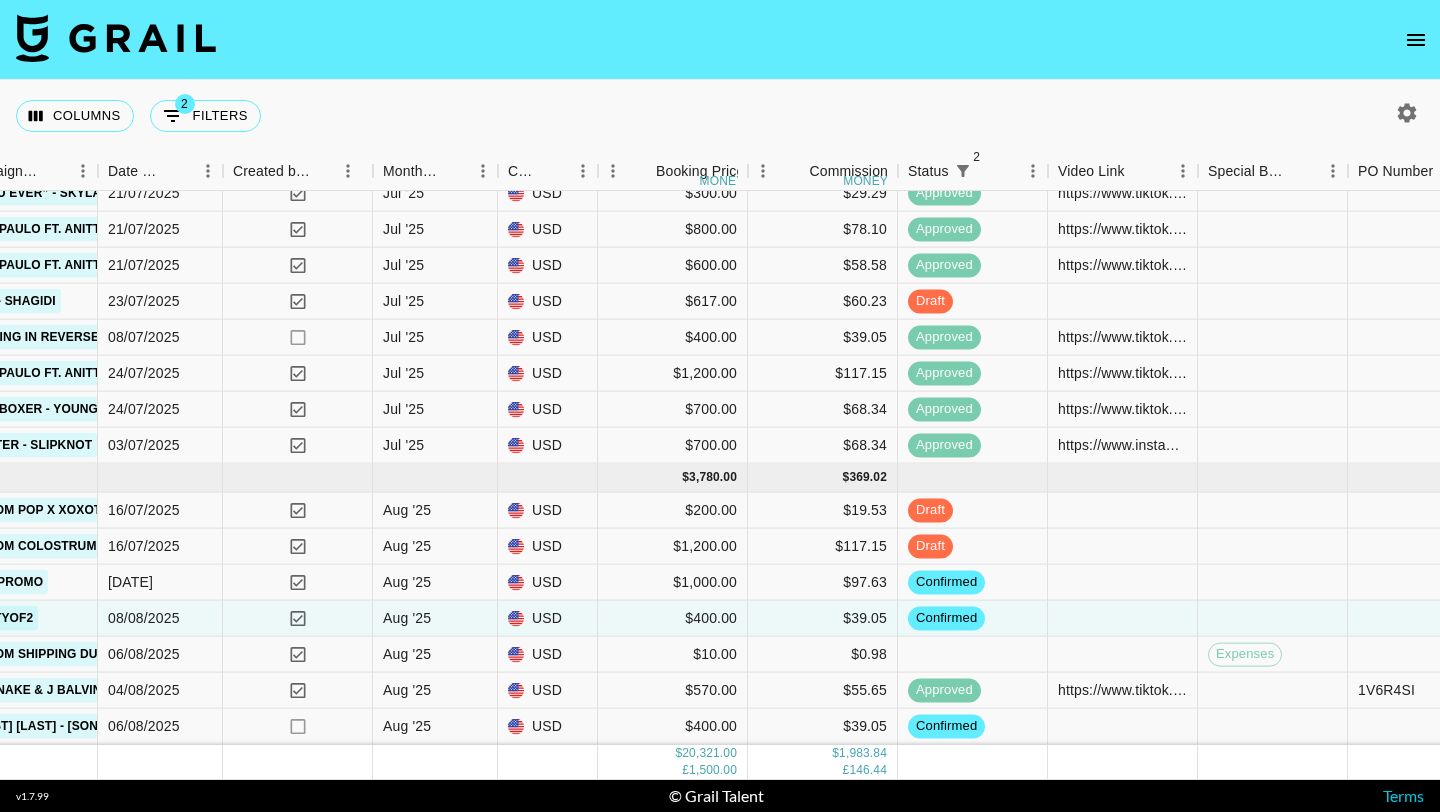 click 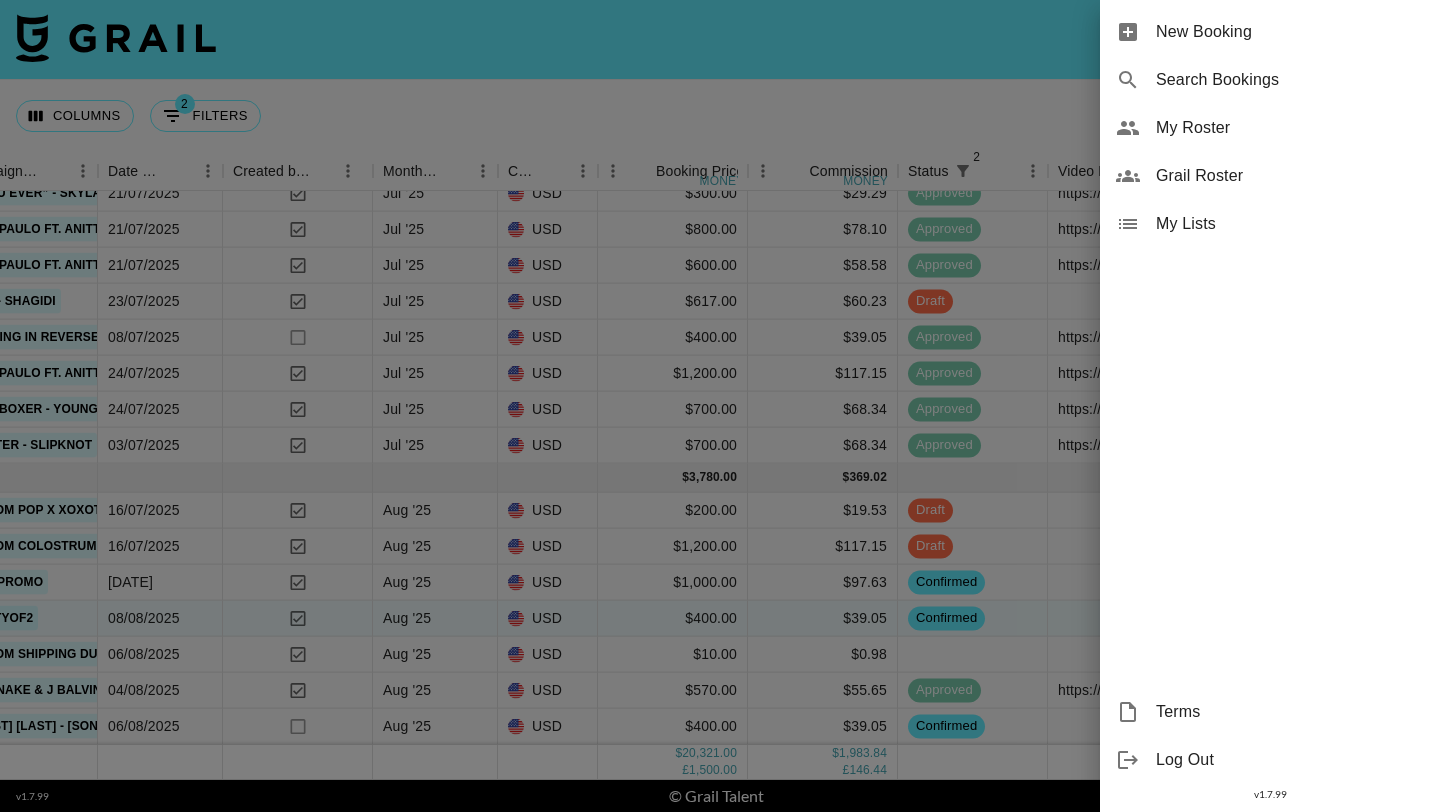 click on "New Booking" at bounding box center [1290, 32] 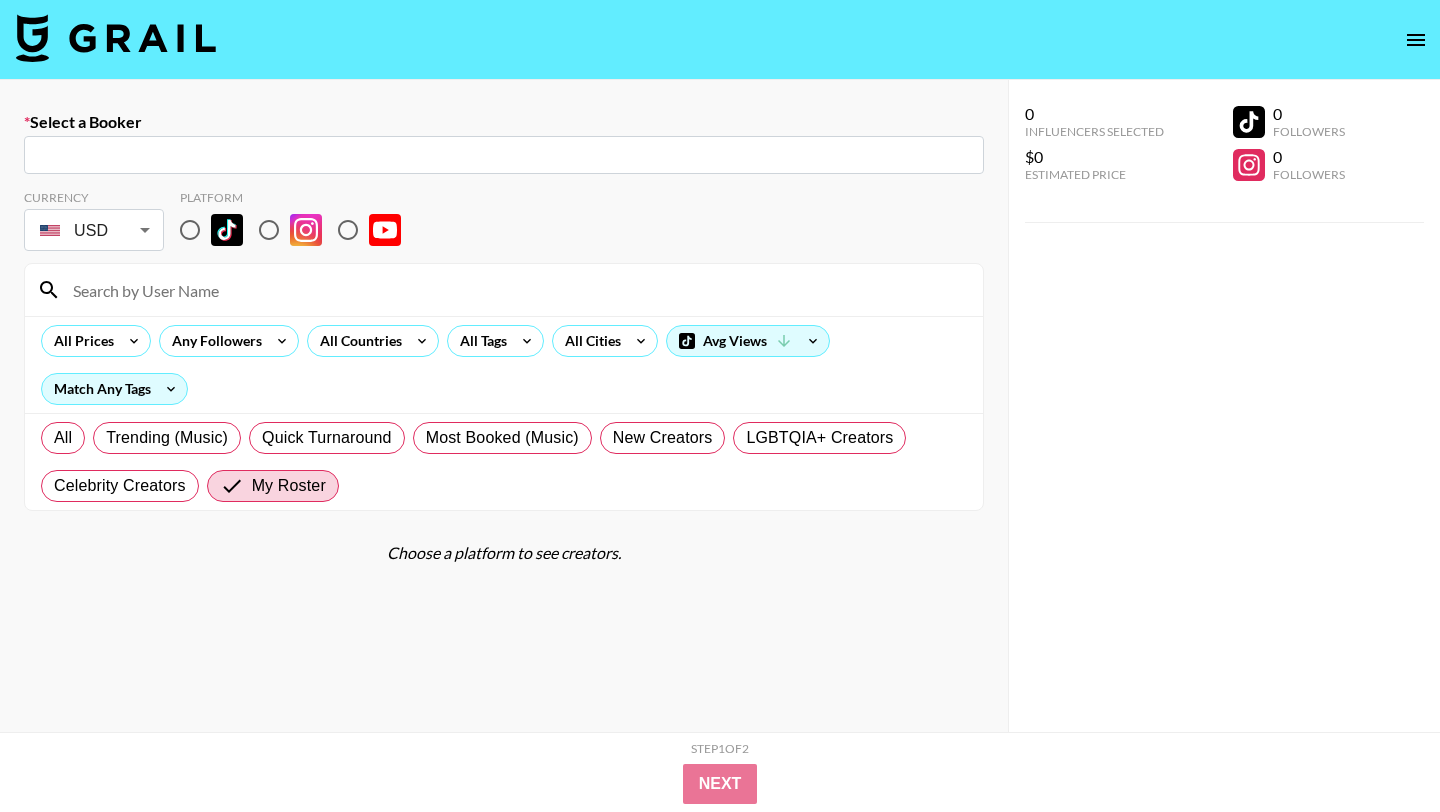 click at bounding box center [504, 155] 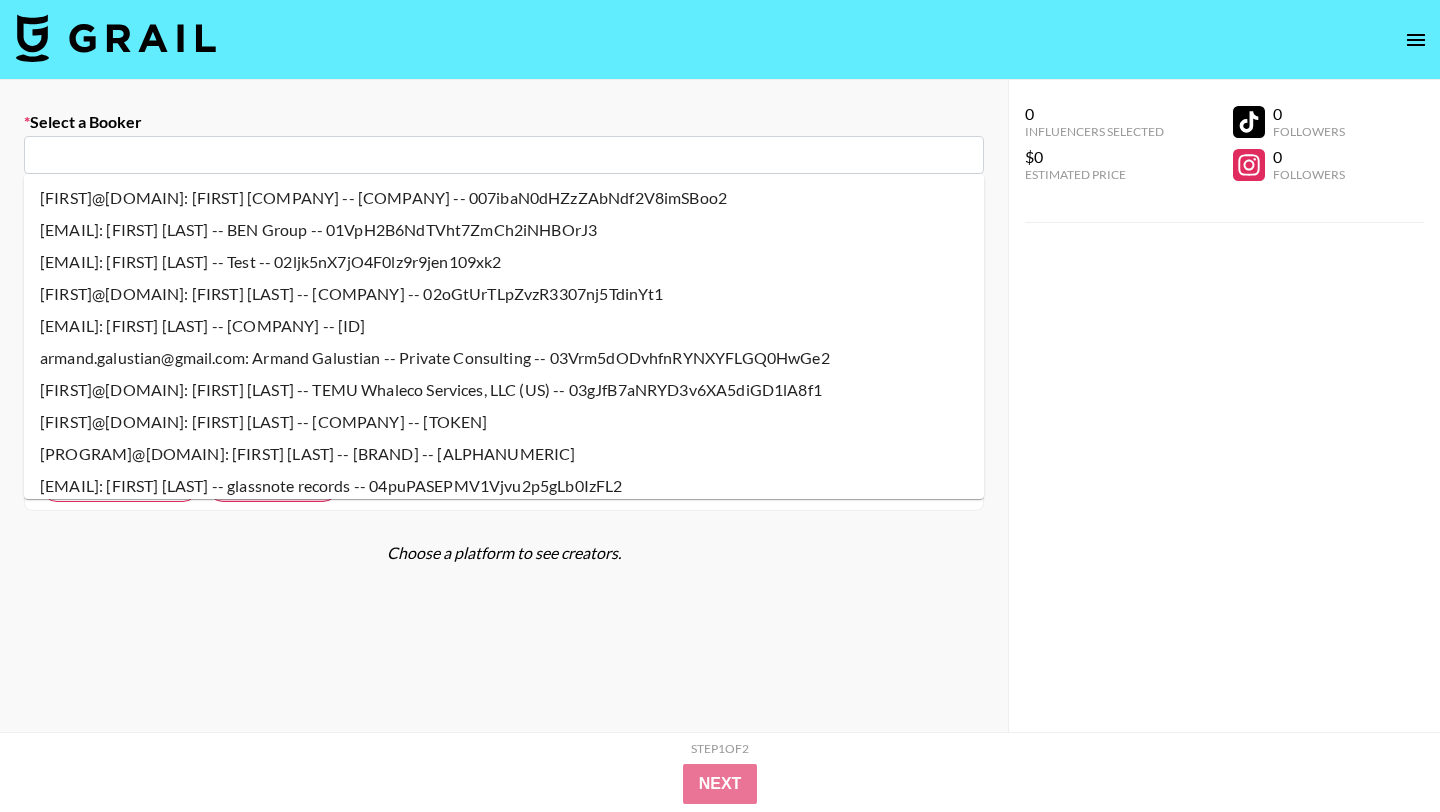paste on "[EMAIL]" 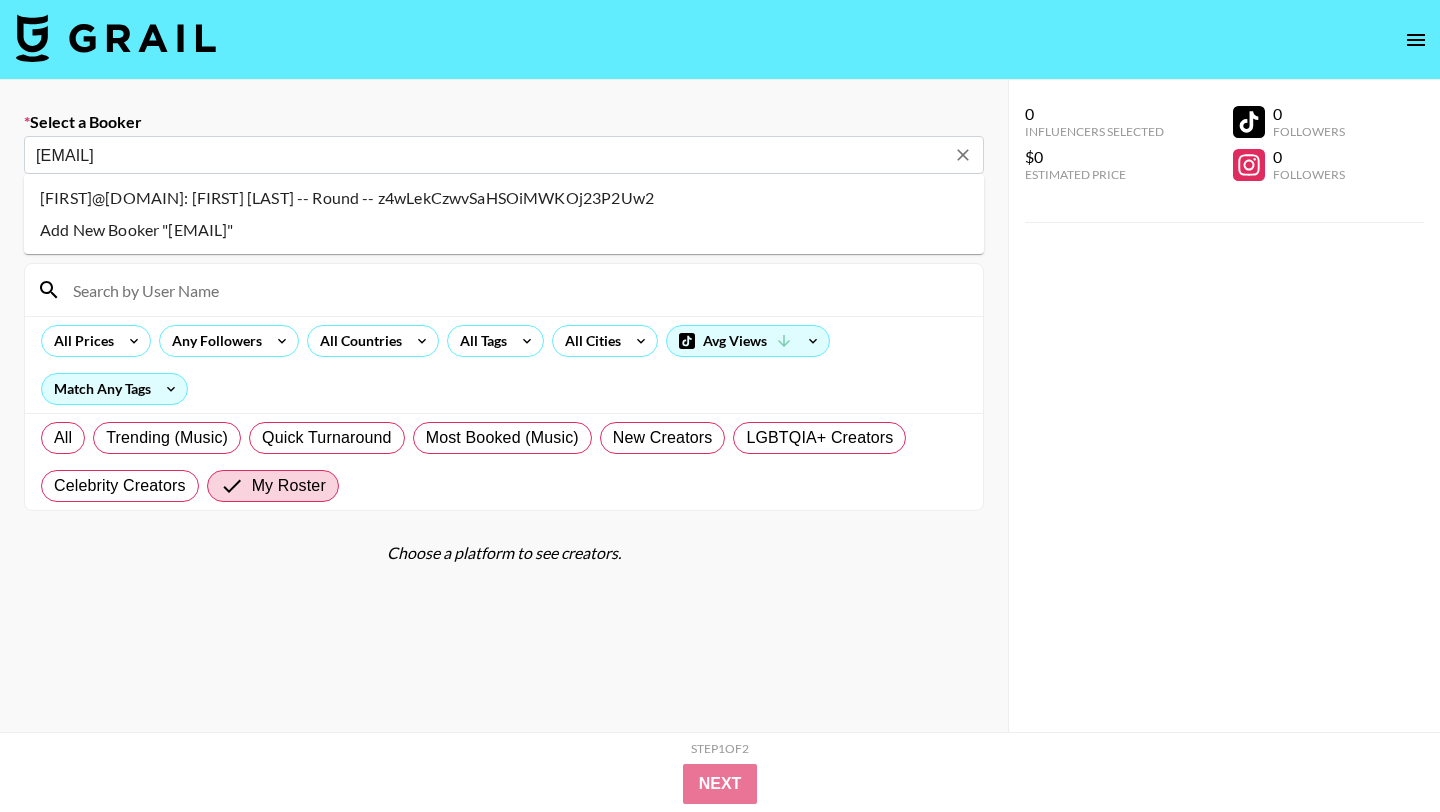 click on "[FIRST]@[DOMAIN]: [FIRST] [LAST] -- Round -- z4wLekCzwvSaHSOiMWKOj23P2Uw2" at bounding box center [504, 198] 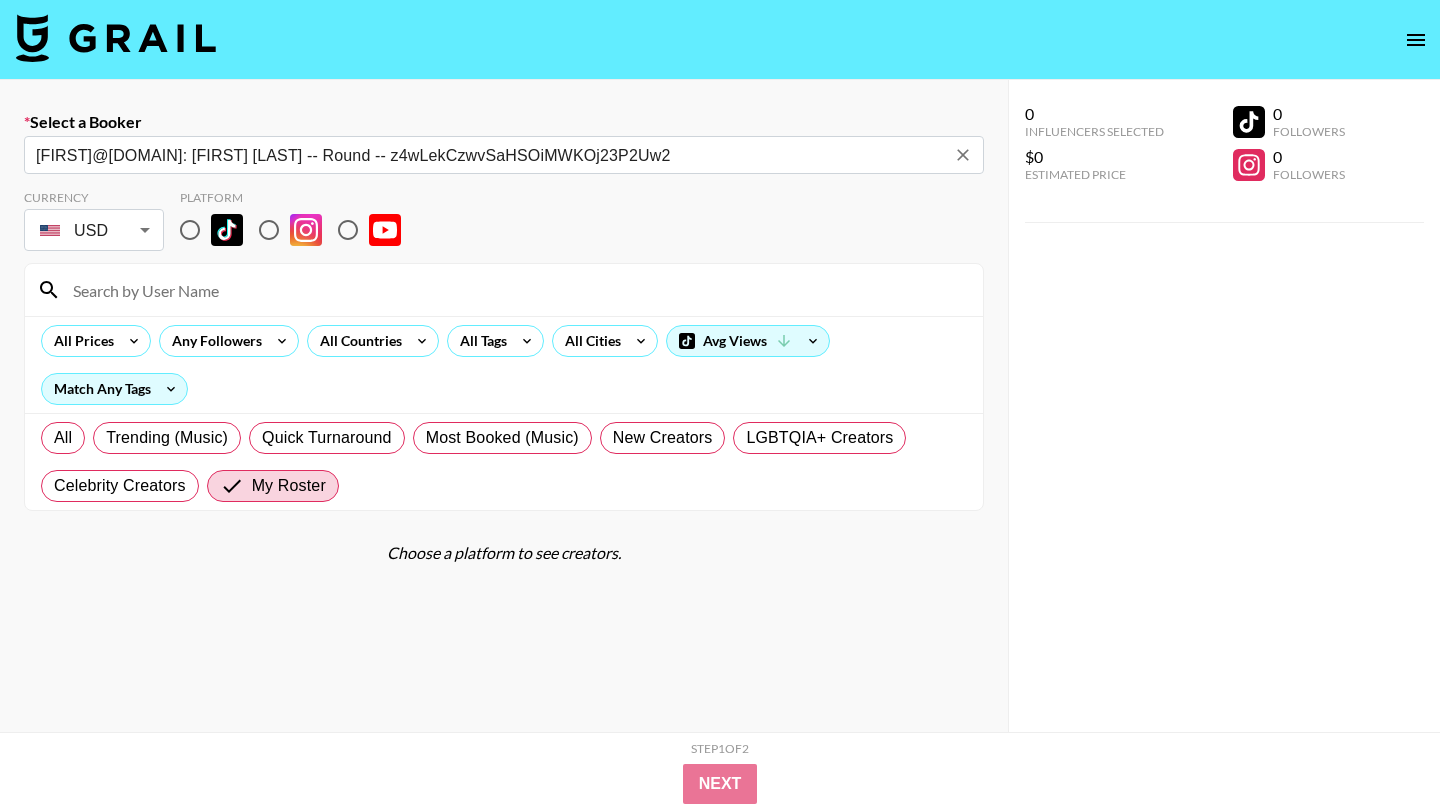 type on "[FIRST]@[DOMAIN]: [FIRST] [LAST] -- Round -- z4wLekCzwvSaHSOiMWKOj23P2Uw2" 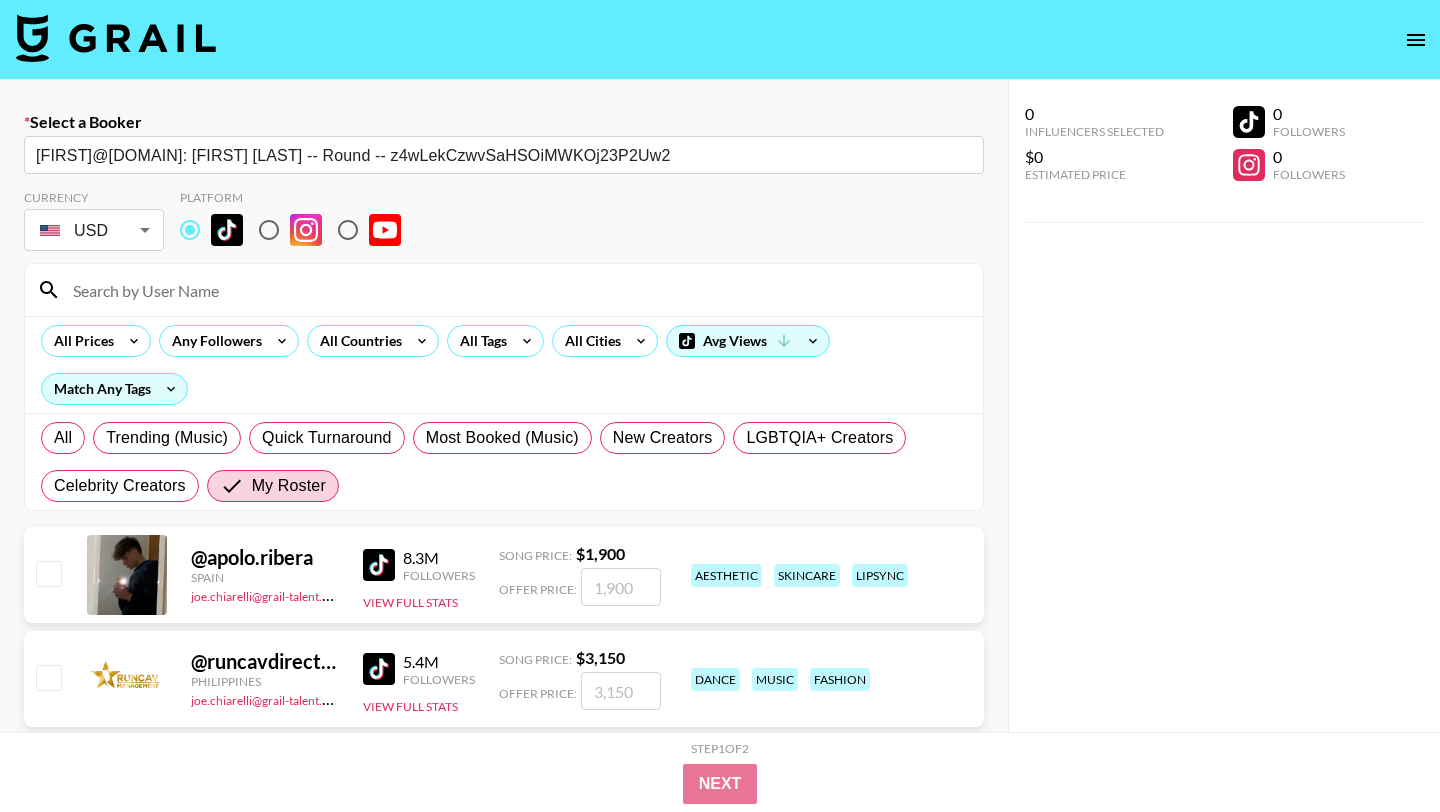 click at bounding box center [516, 290] 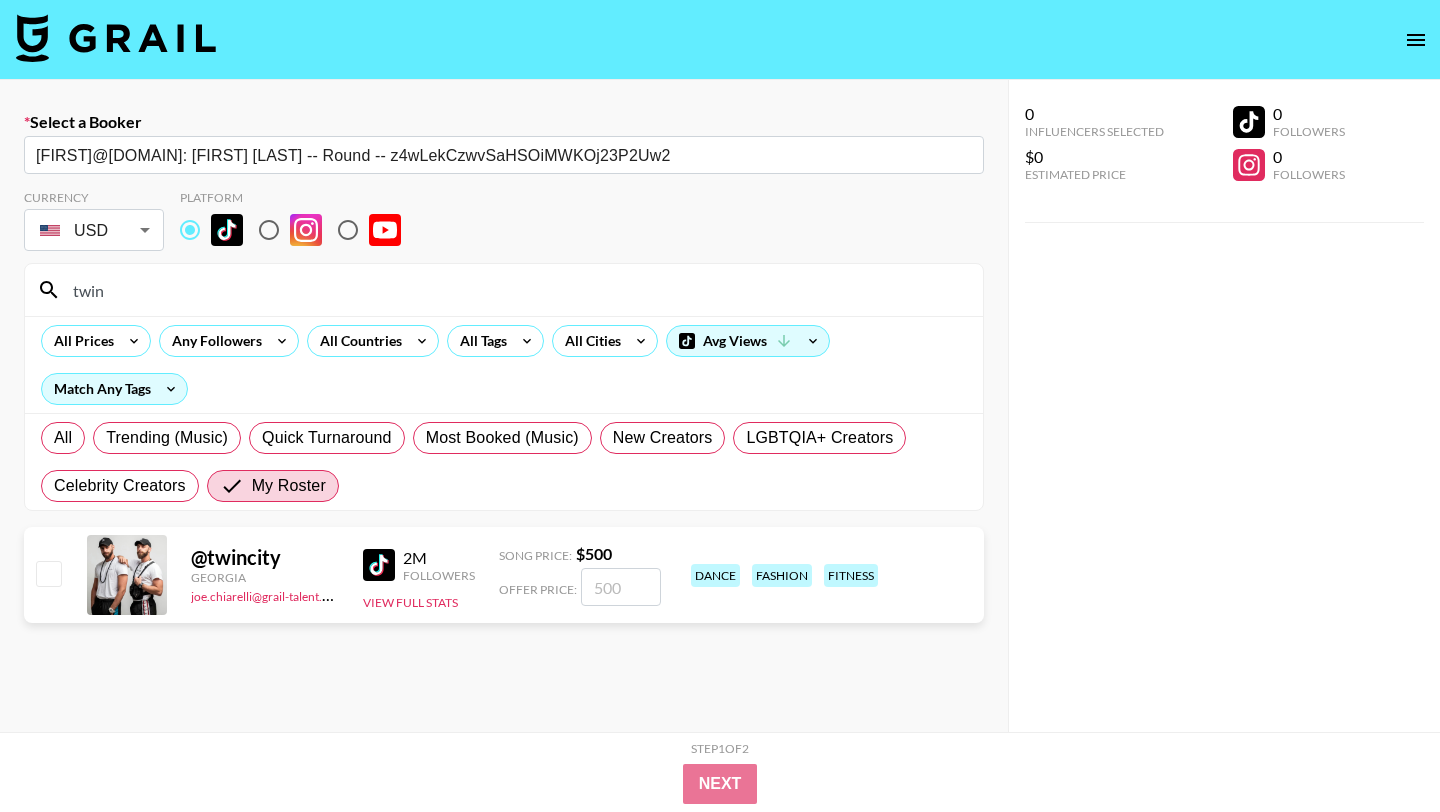 type on "twin" 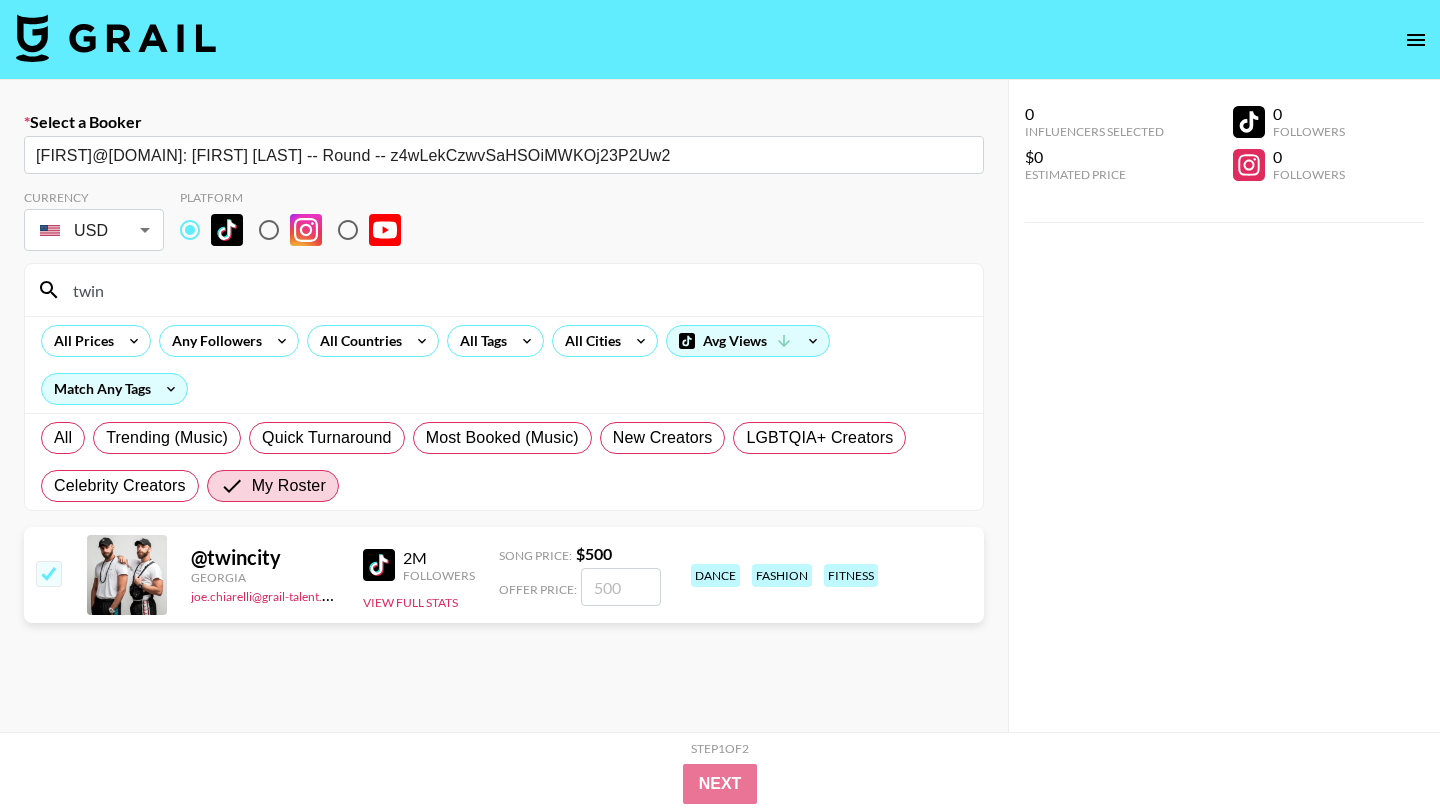 checkbox on "true" 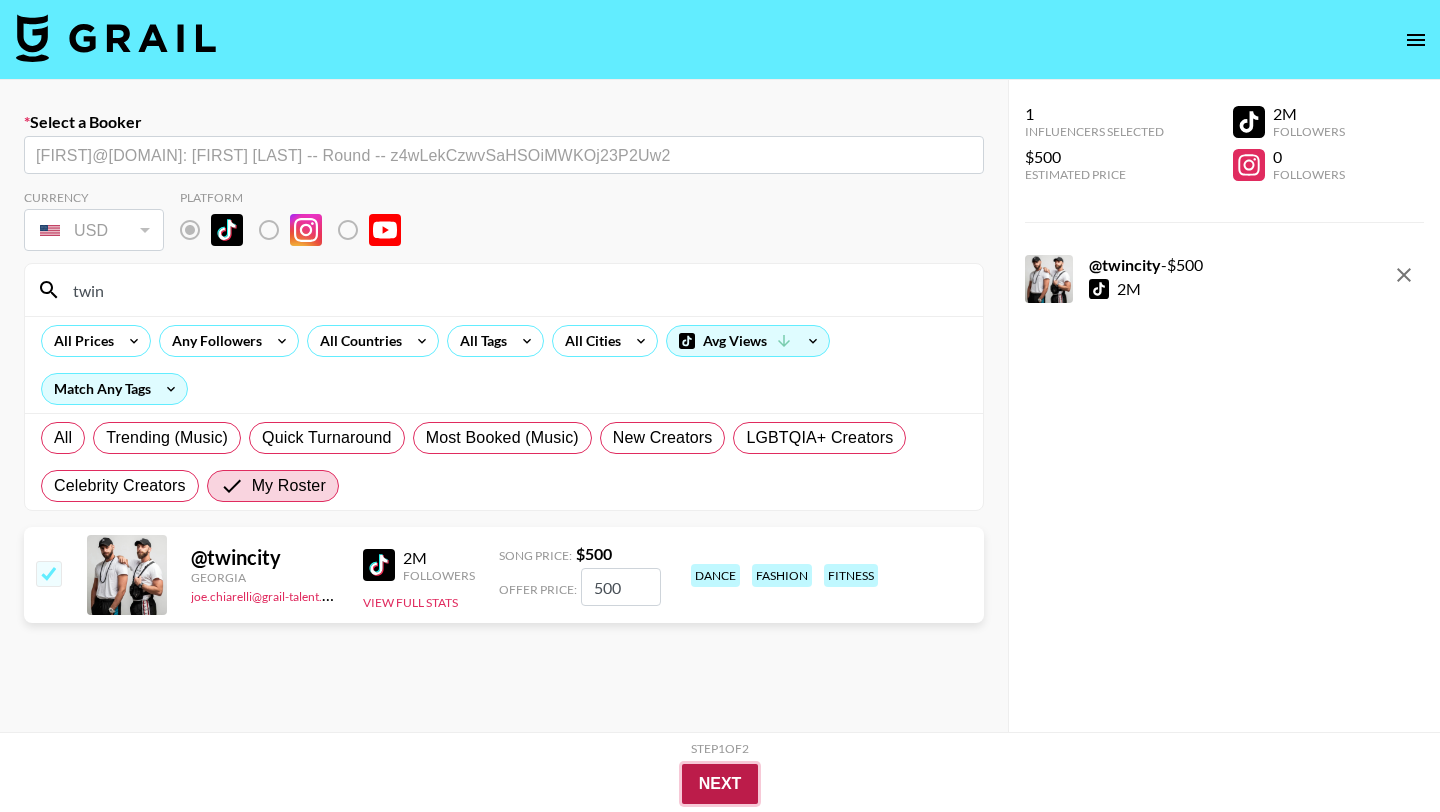 click on "Next" at bounding box center (720, 784) 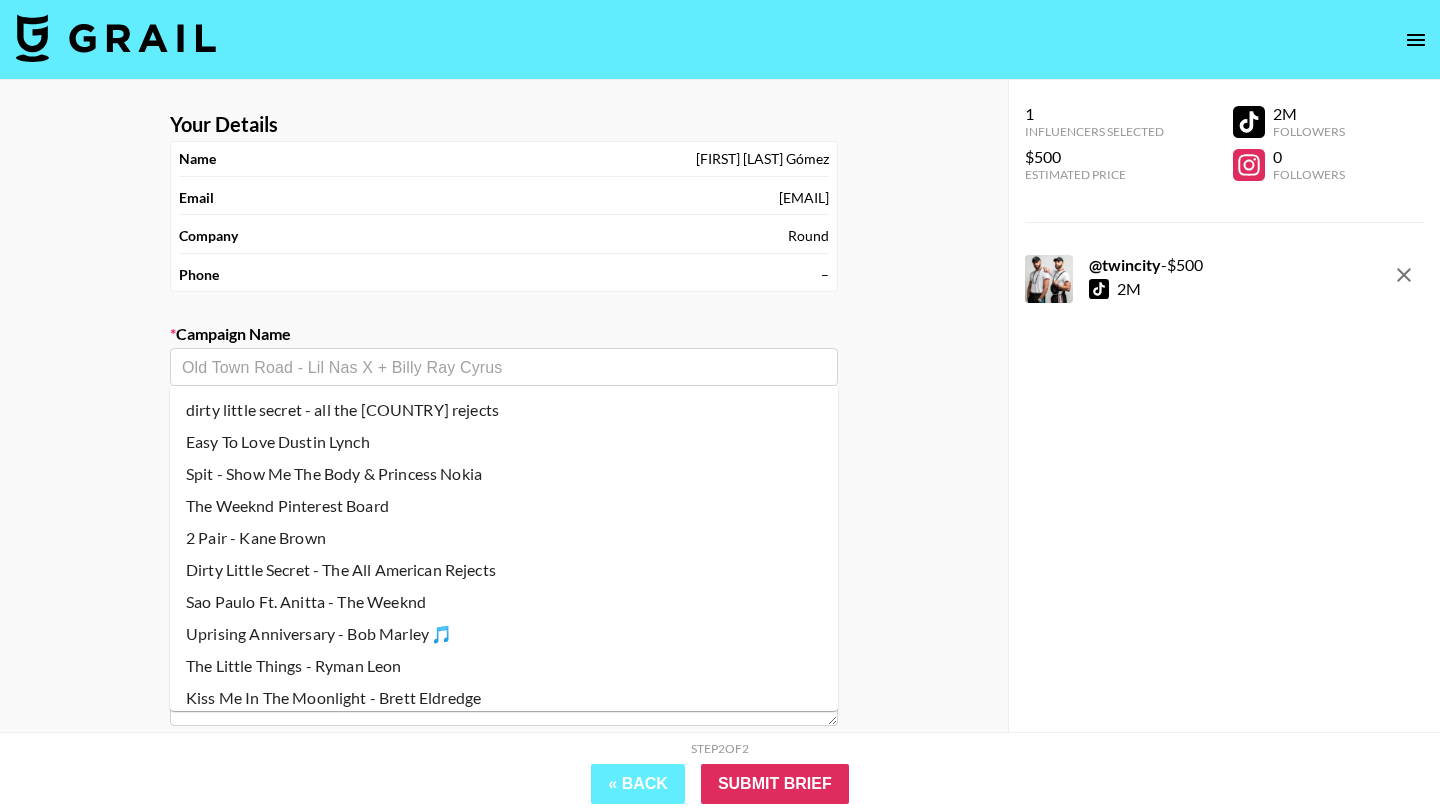 click at bounding box center (504, 367) 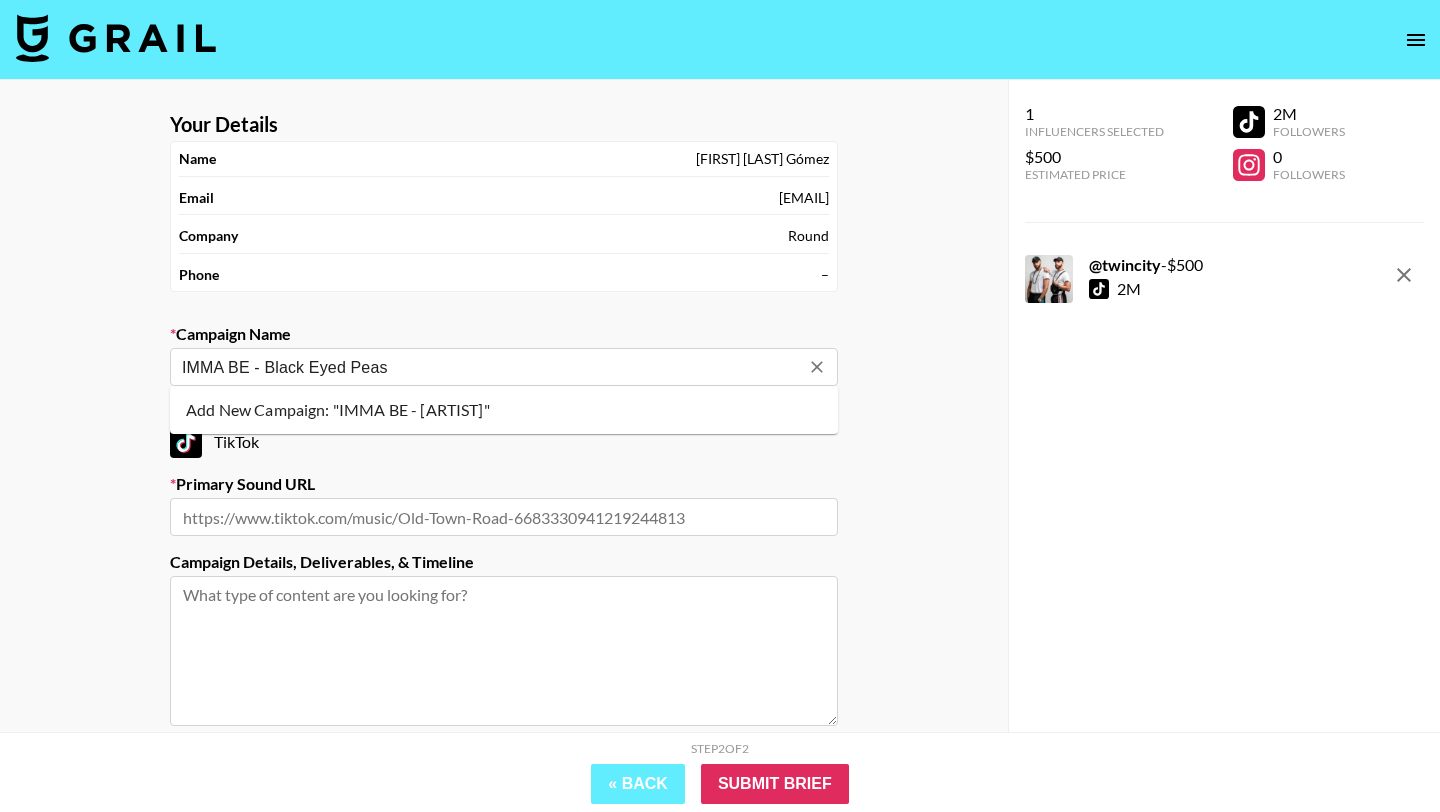 click on "Add New Campaign: "IMMA BE - [ARTIST]"" at bounding box center (504, 410) 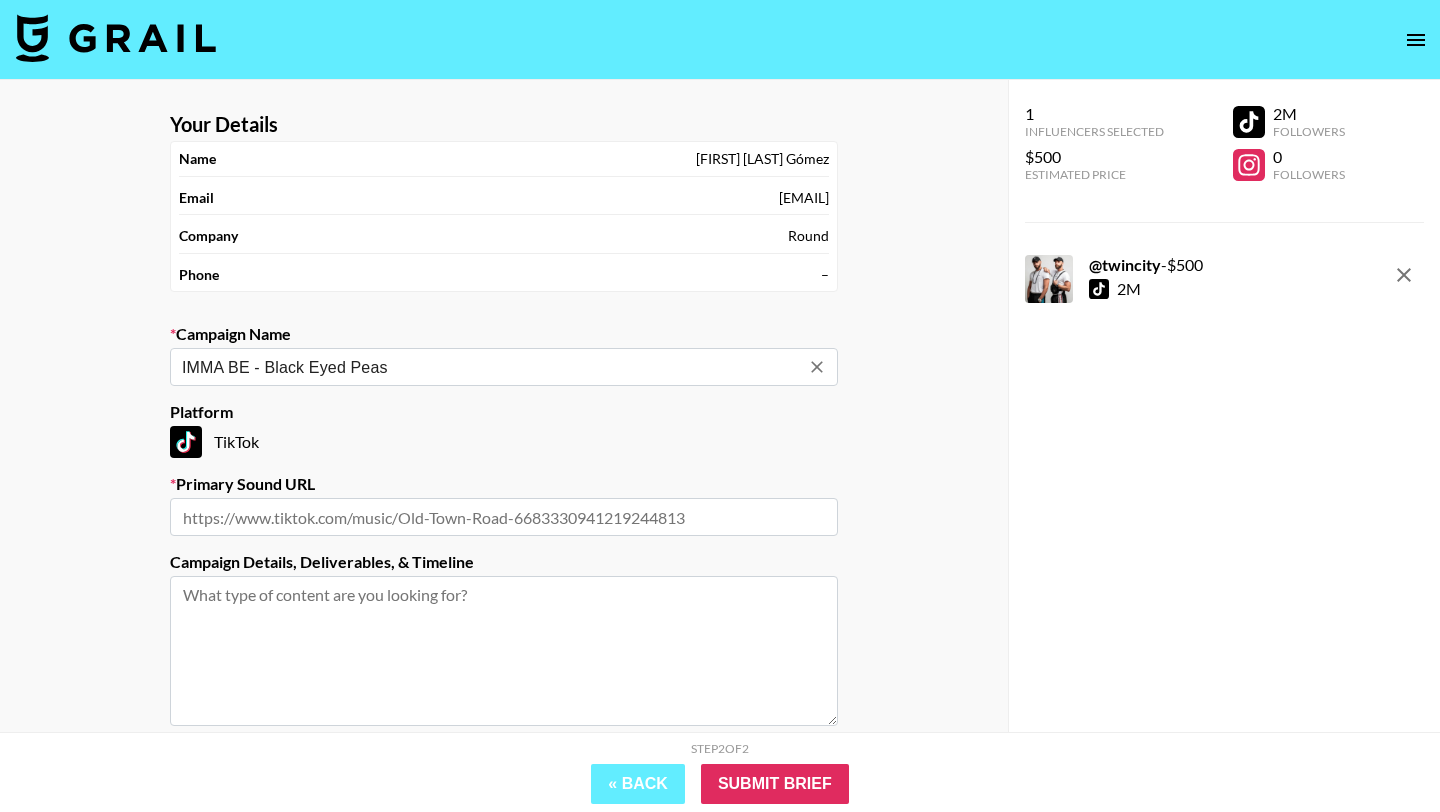 type on "IMMA BE - Black Eyed Peas" 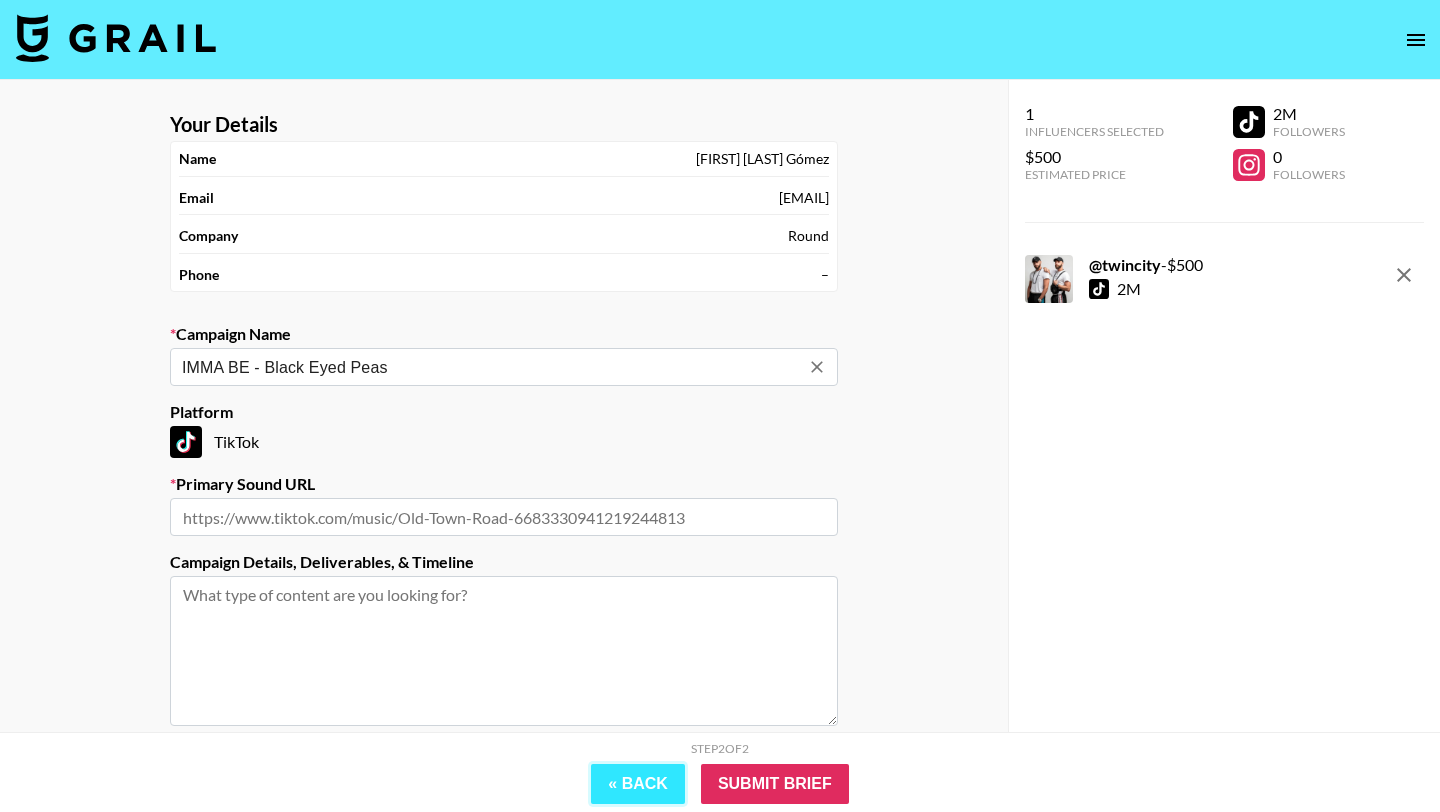 click on "« Back" at bounding box center (638, 784) 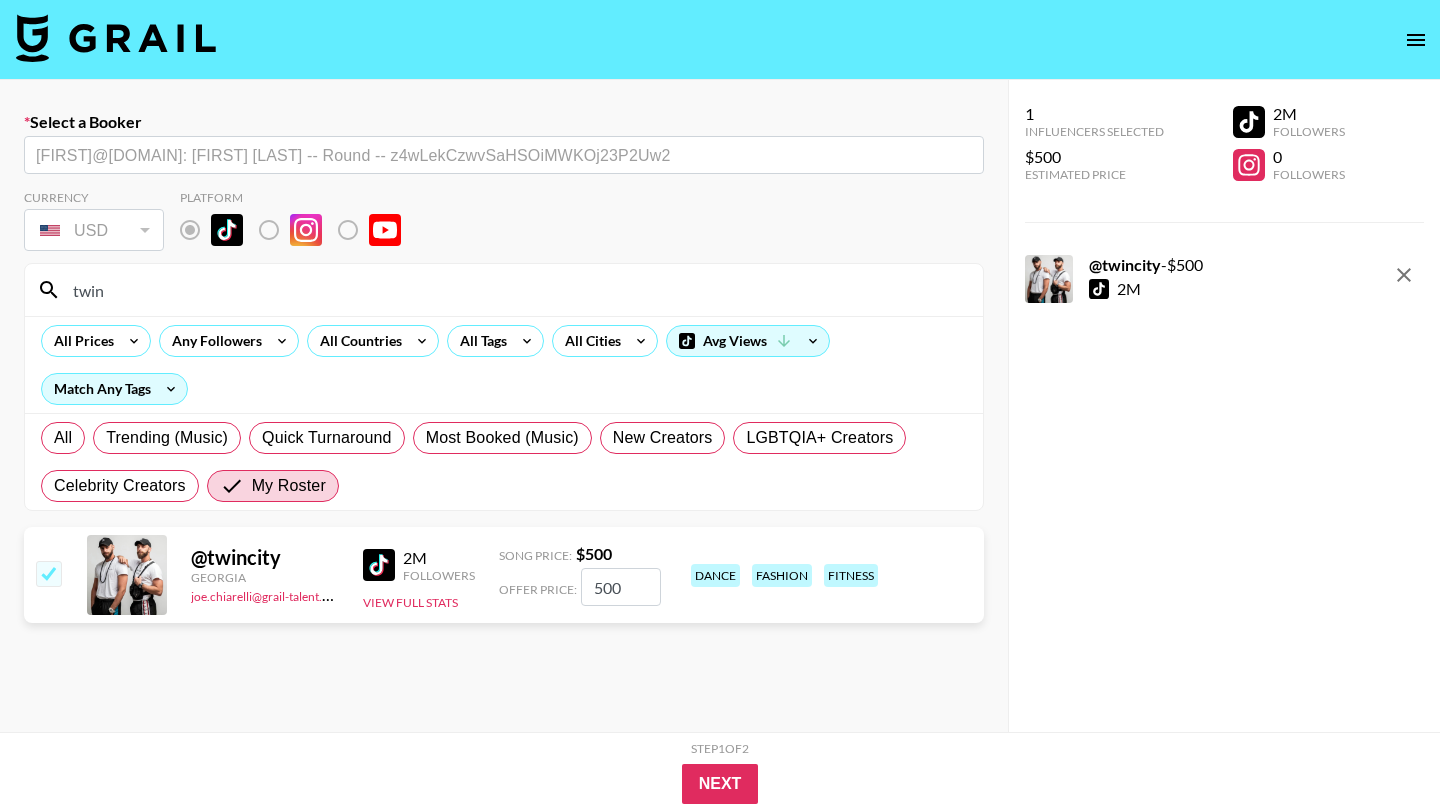 click on "twin" at bounding box center (516, 290) 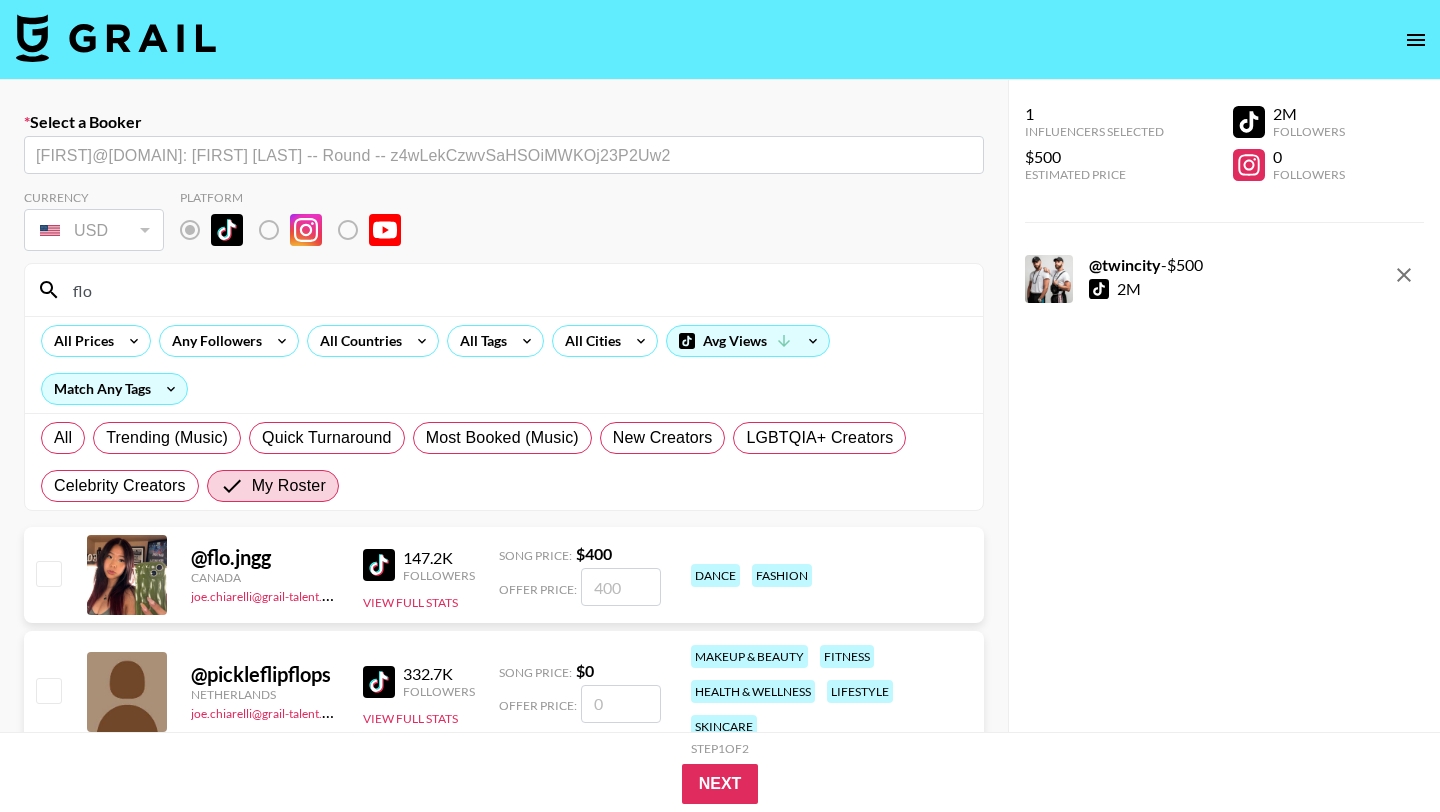 type on "flo" 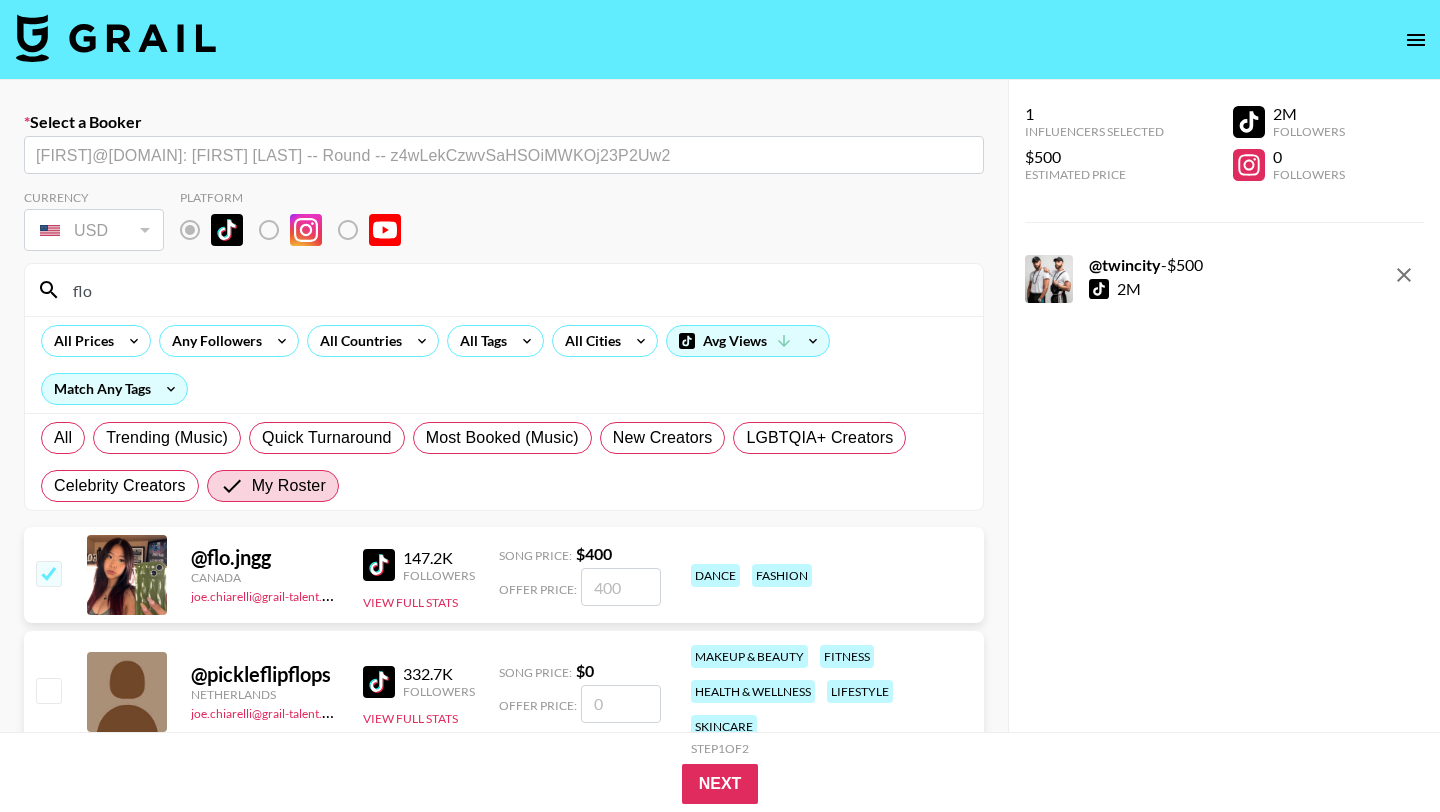 checkbox on "true" 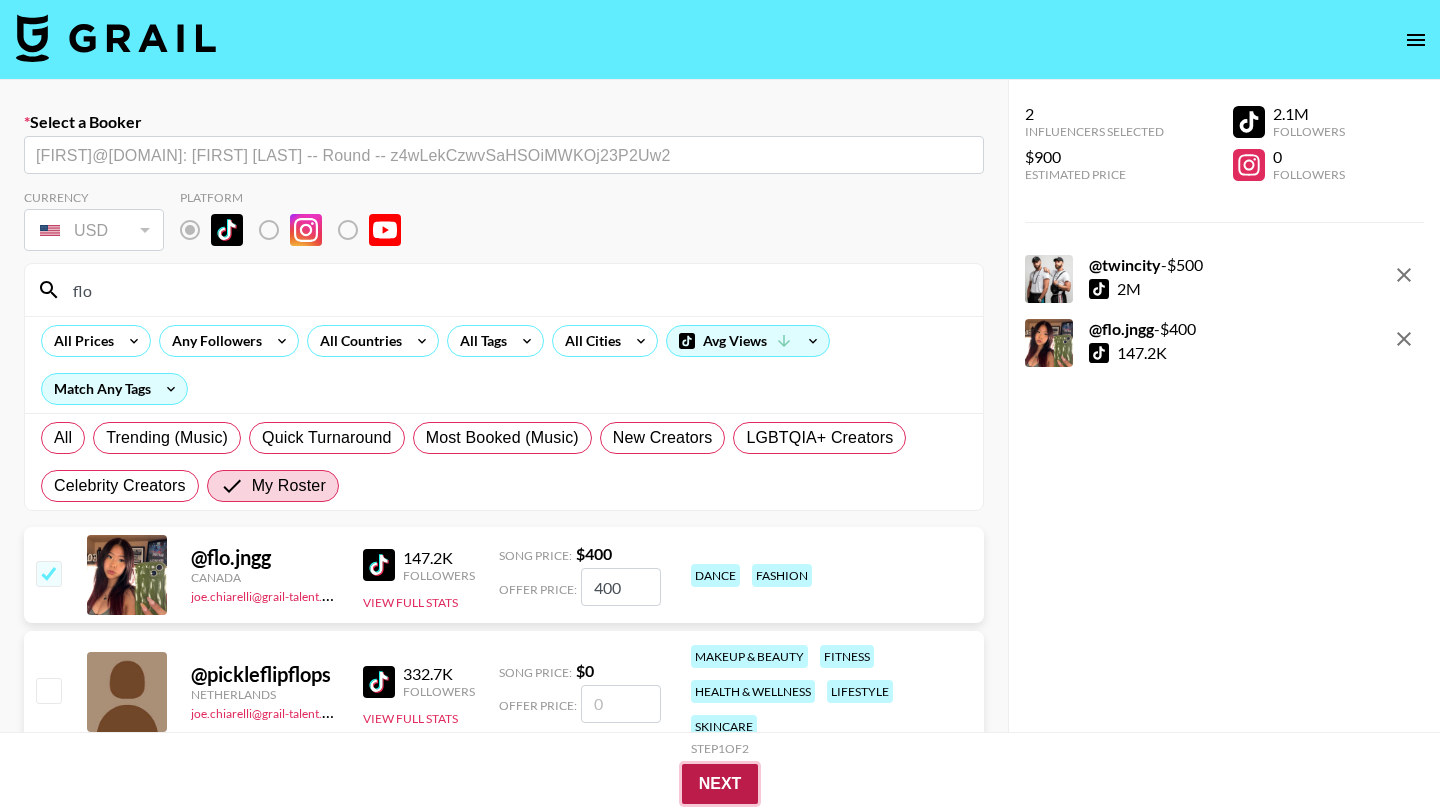click on "Next" at bounding box center [720, 784] 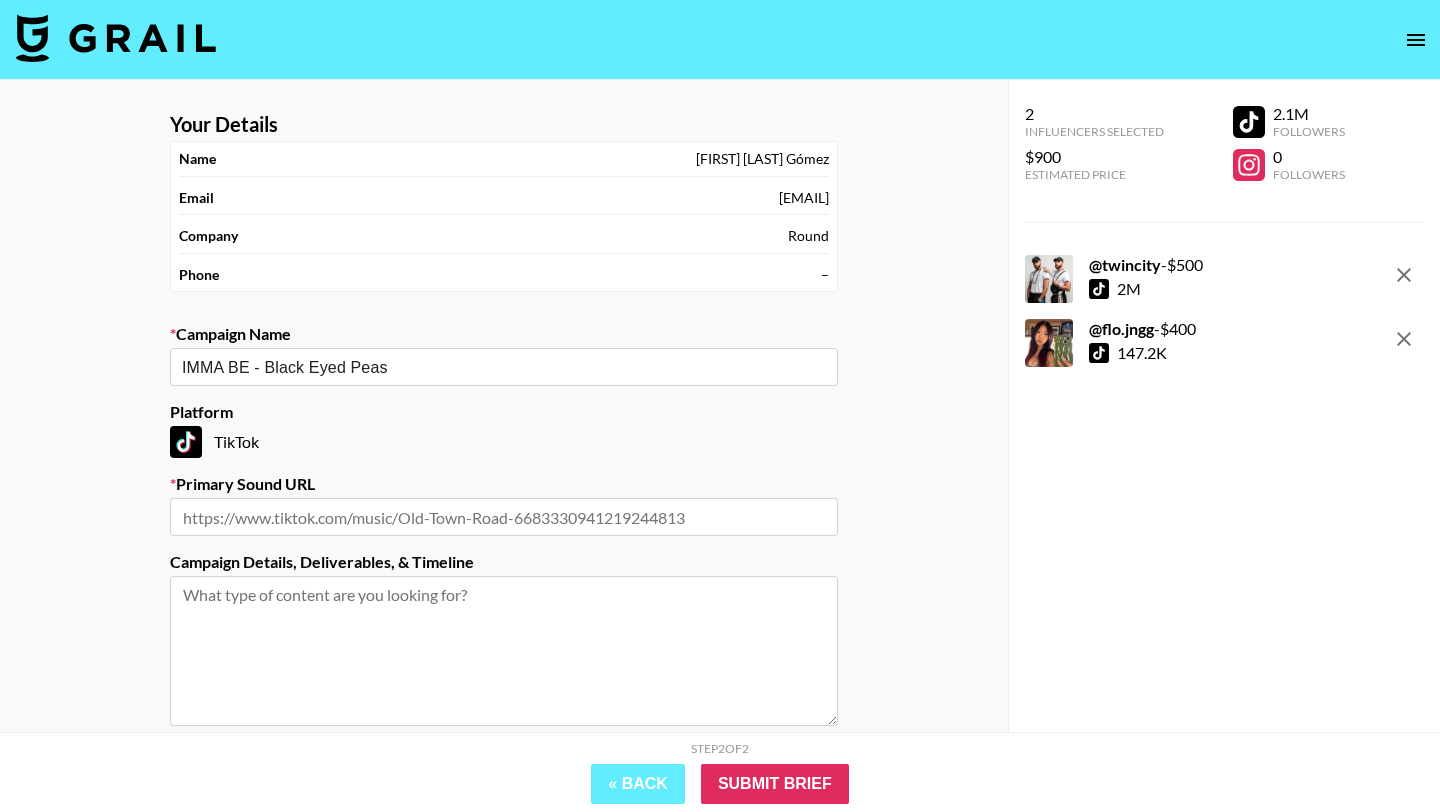 scroll, scrollTop: 75, scrollLeft: 0, axis: vertical 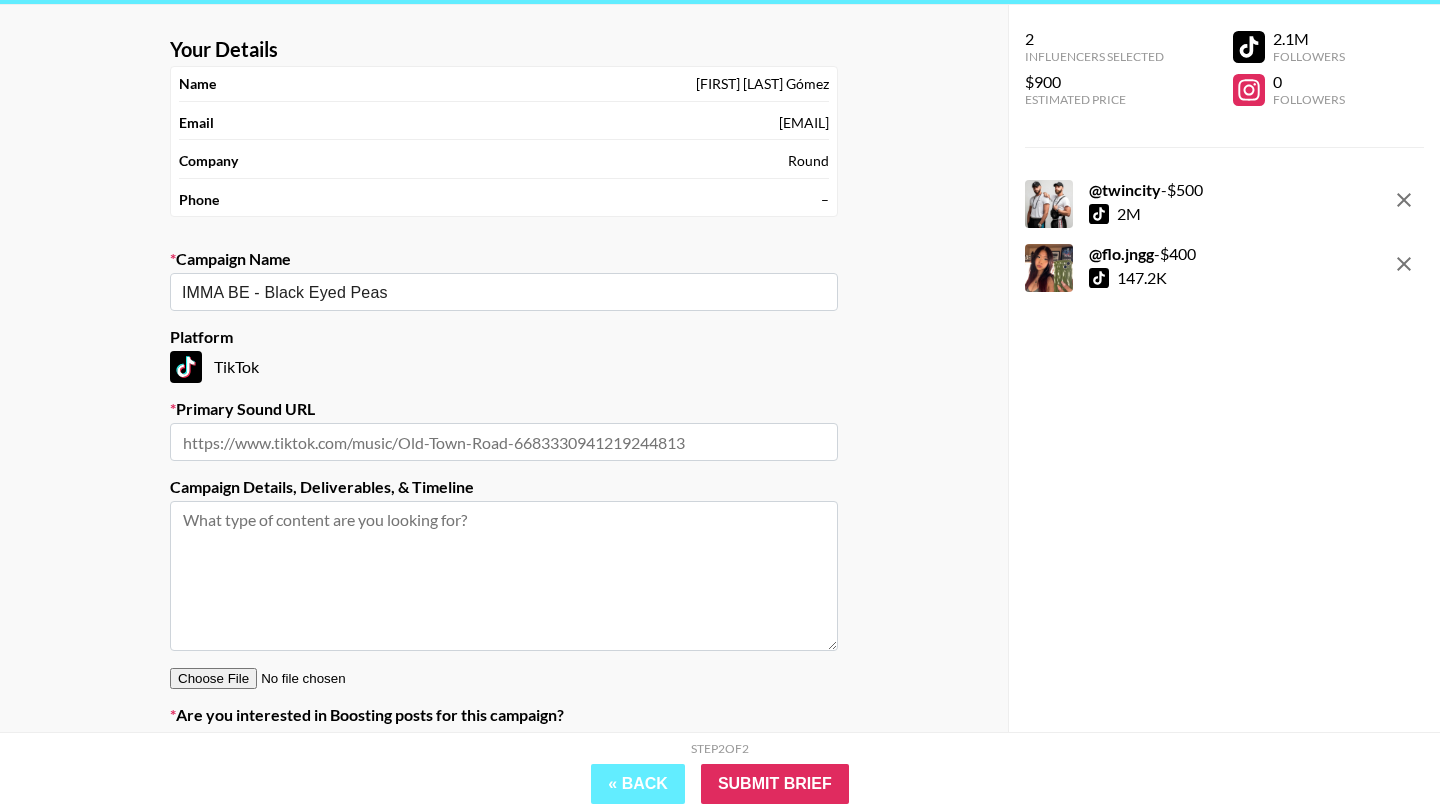 click at bounding box center (504, 442) 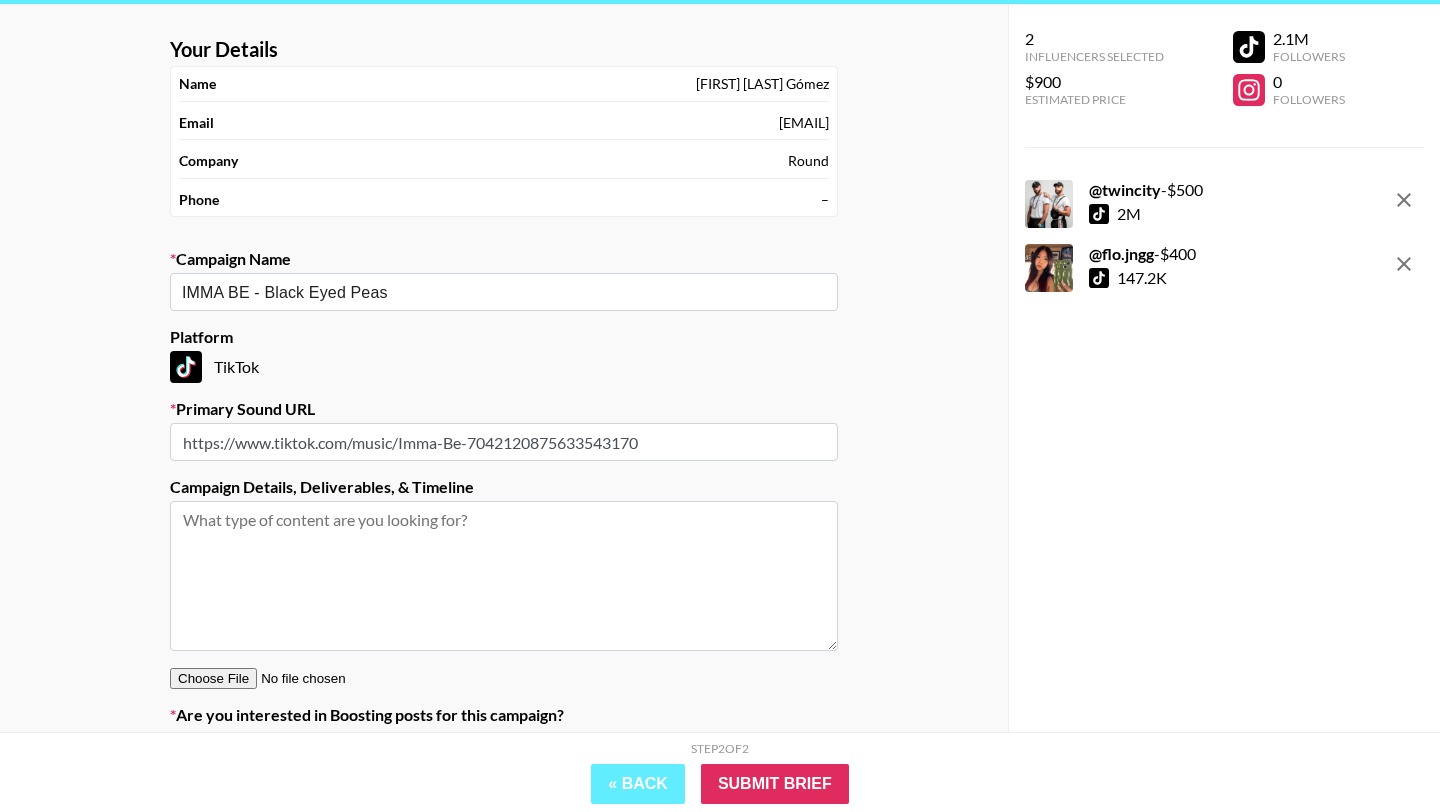 type on "https://www.tiktok.com/music/Imma-Be-7042120875633543170" 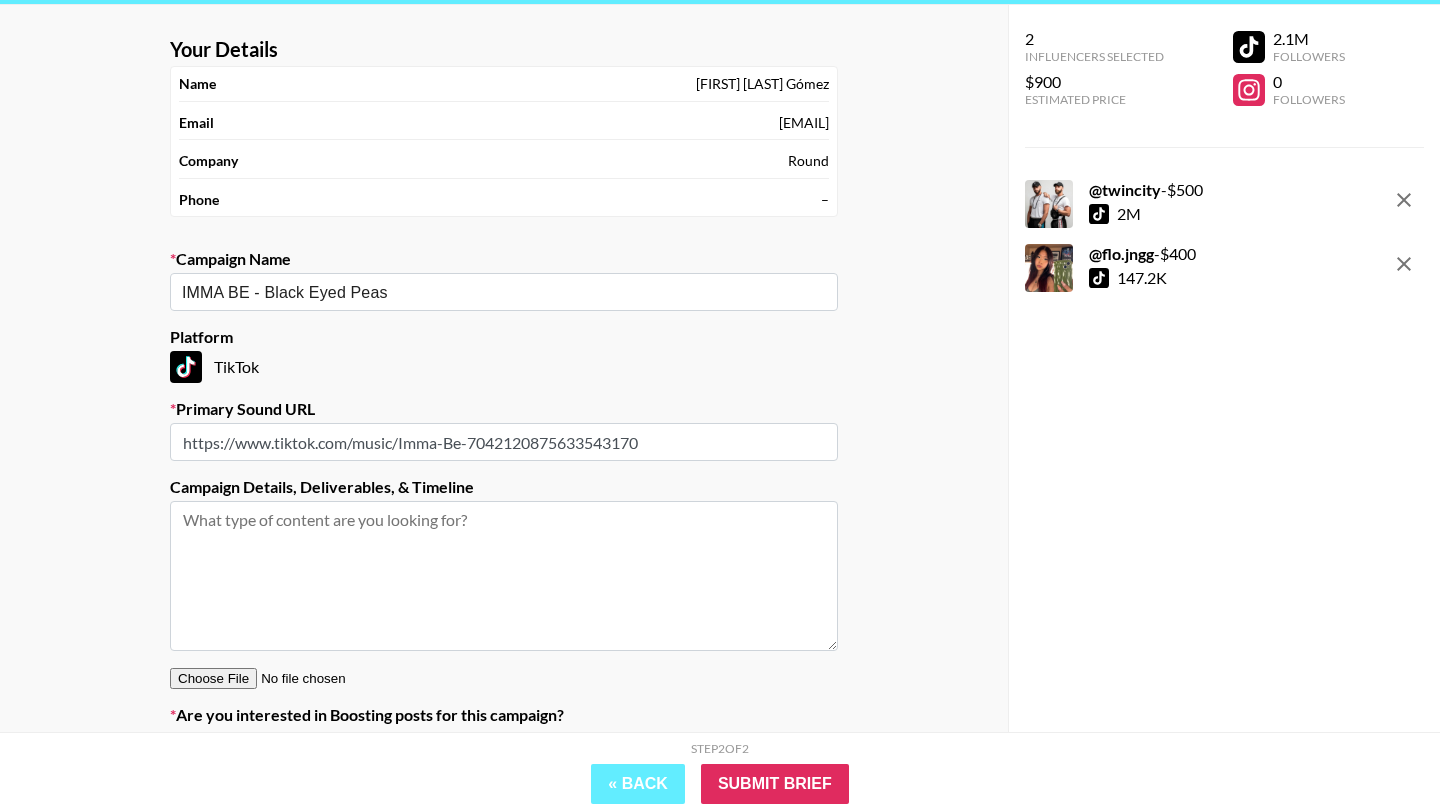click on "Your Details Name [FIRST] [LAST] Email [EMAIL] Company Round Phone – Campaign Name IMMA BE - Black Eyed Peas ​ Platform  TikTok Primary Sound URL https://www.tiktok.com/music/Imma-Be-7042120875633543170 Campaign Details, Deliverables, & Timeline Are you interested in Boosting posts for this campaign?   Yes, please reach out to me about Boosting" at bounding box center [504, 417] 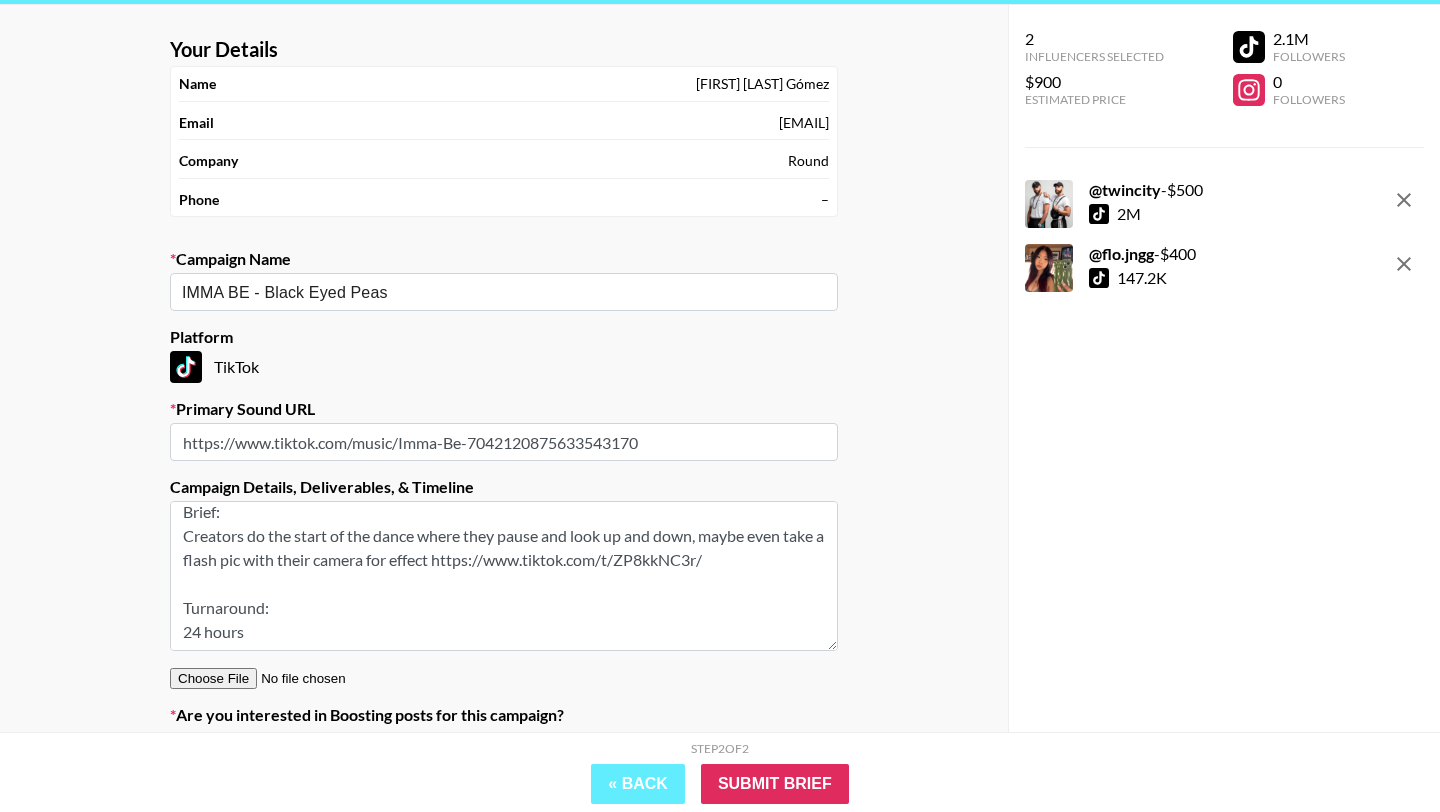 scroll, scrollTop: 0, scrollLeft: 0, axis: both 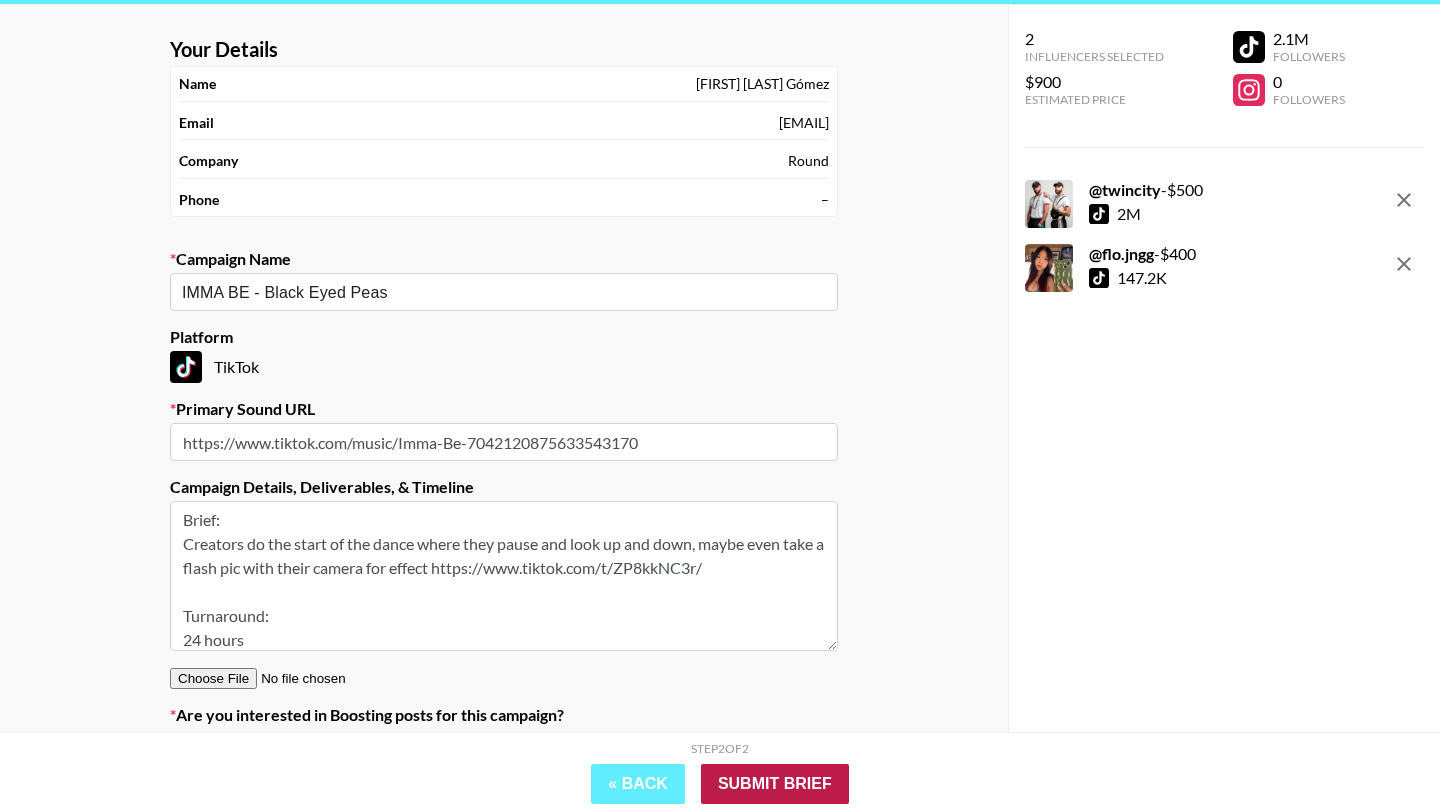 type on "Brief:
Creators do the start of the dance where they pause and look up and down, maybe even take a flash pic with their camera for effect https://www.tiktok.com/t/ZP8kkNC3r/
Turnaround:
24 hours" 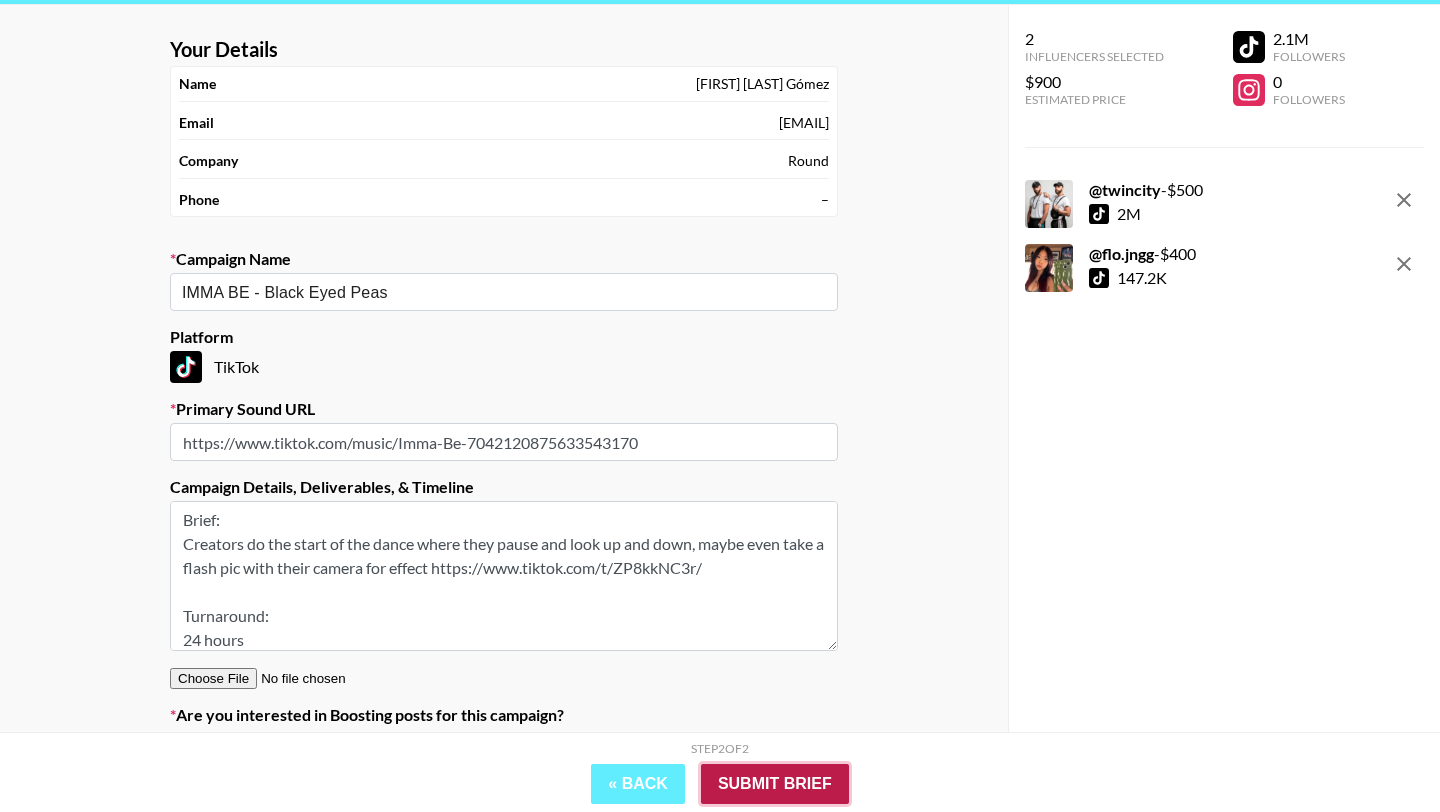 click on "Submit Brief" at bounding box center [775, 784] 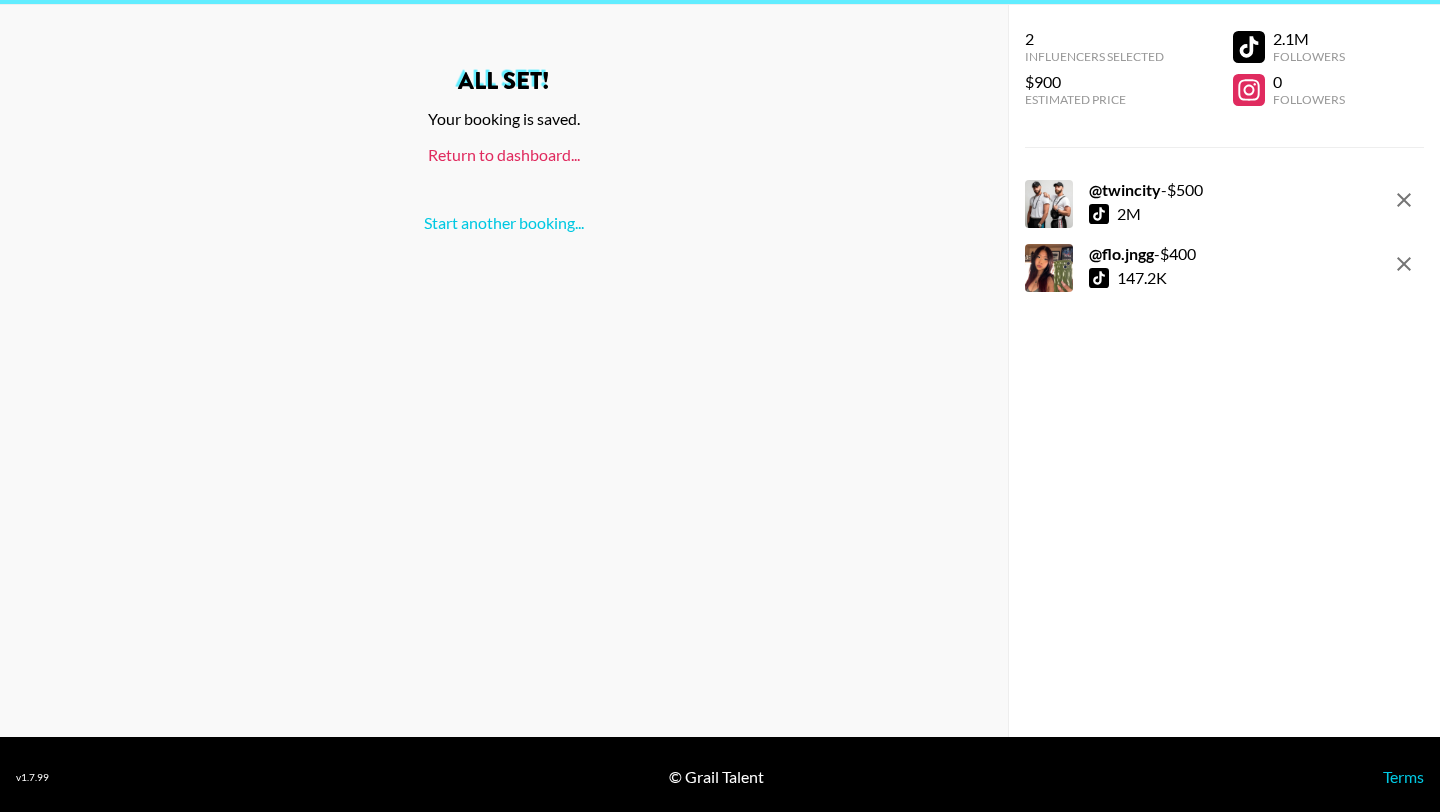 click on "Return to dashboard..." at bounding box center (504, 154) 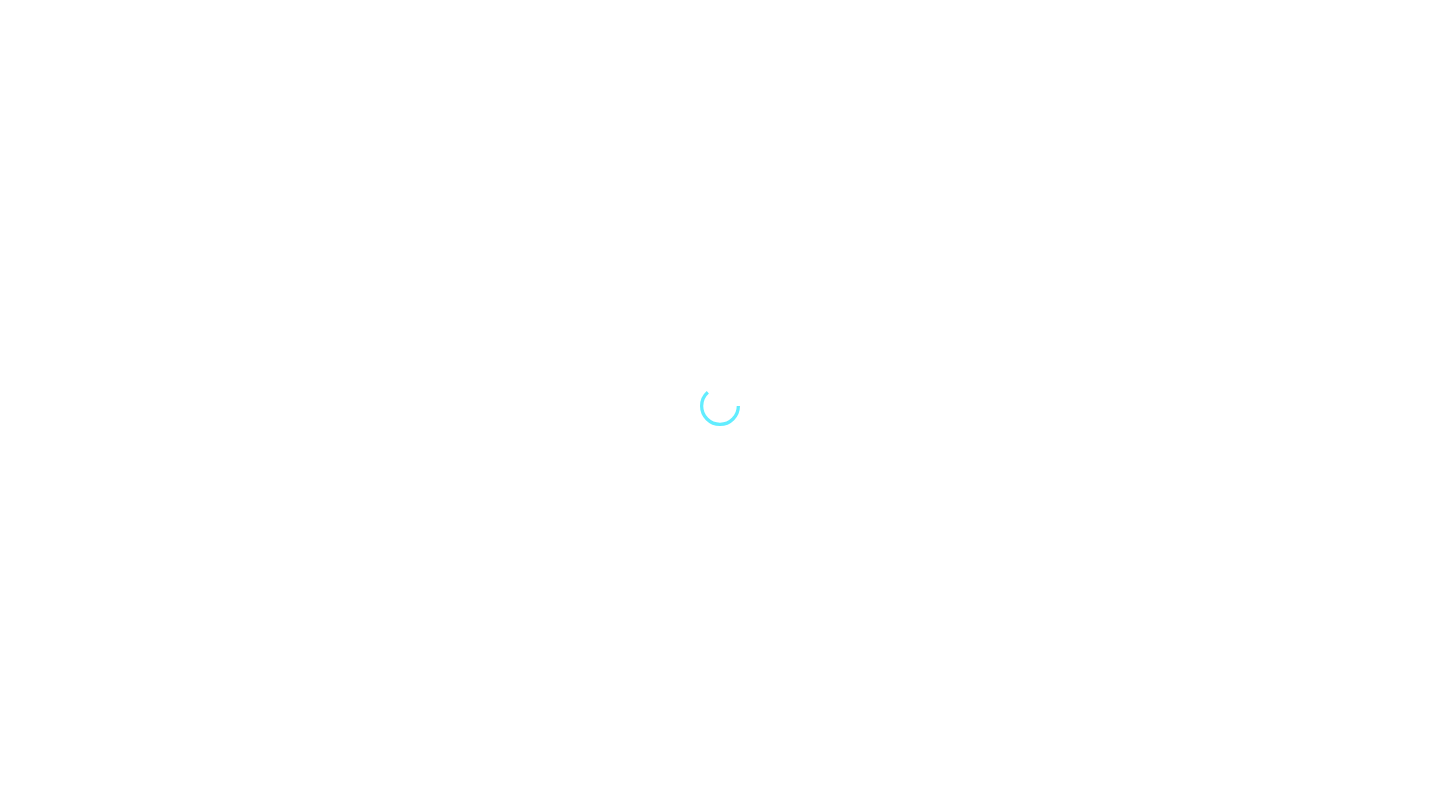 scroll, scrollTop: 0, scrollLeft: 0, axis: both 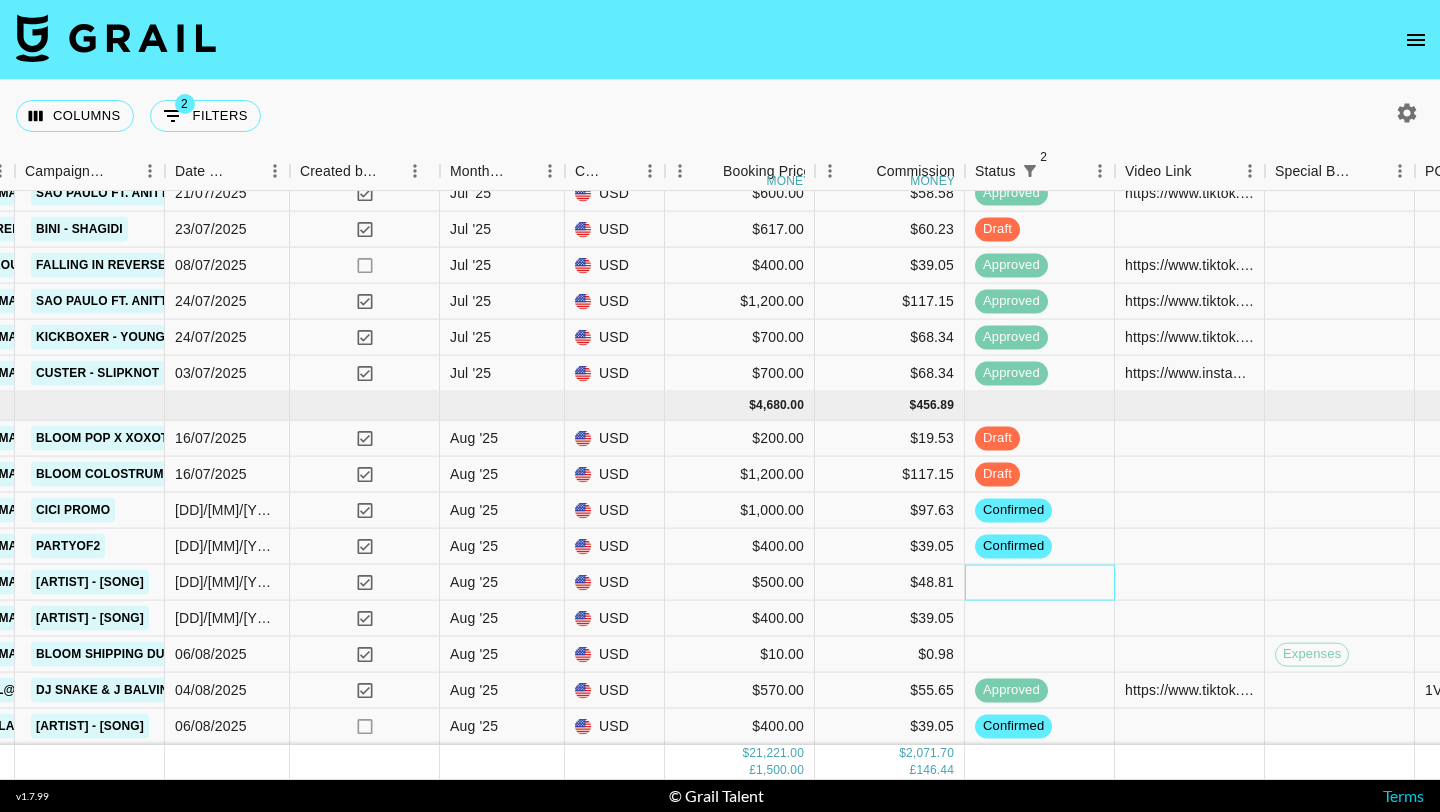 click at bounding box center [1040, 583] 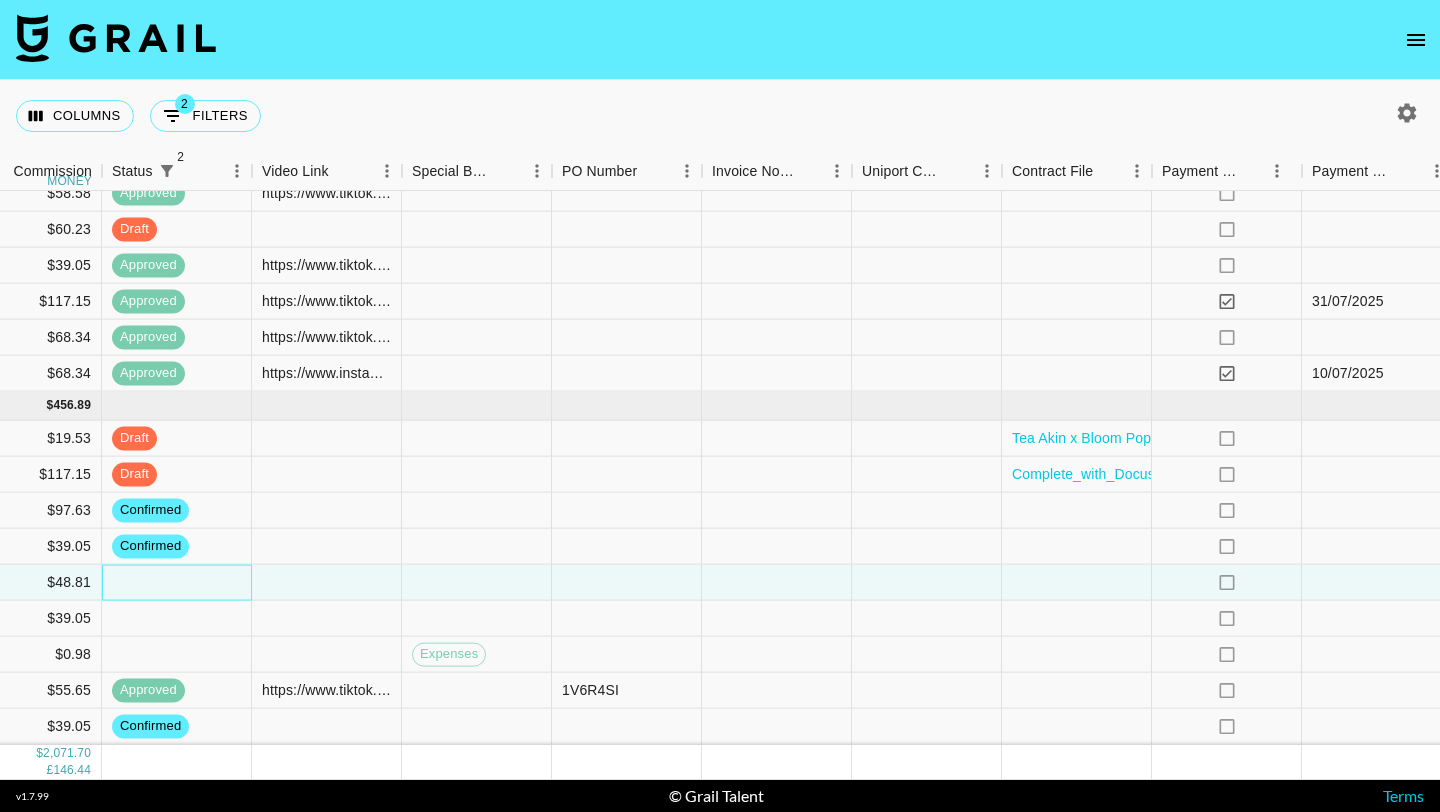 scroll, scrollTop: 1231, scrollLeft: 2055, axis: both 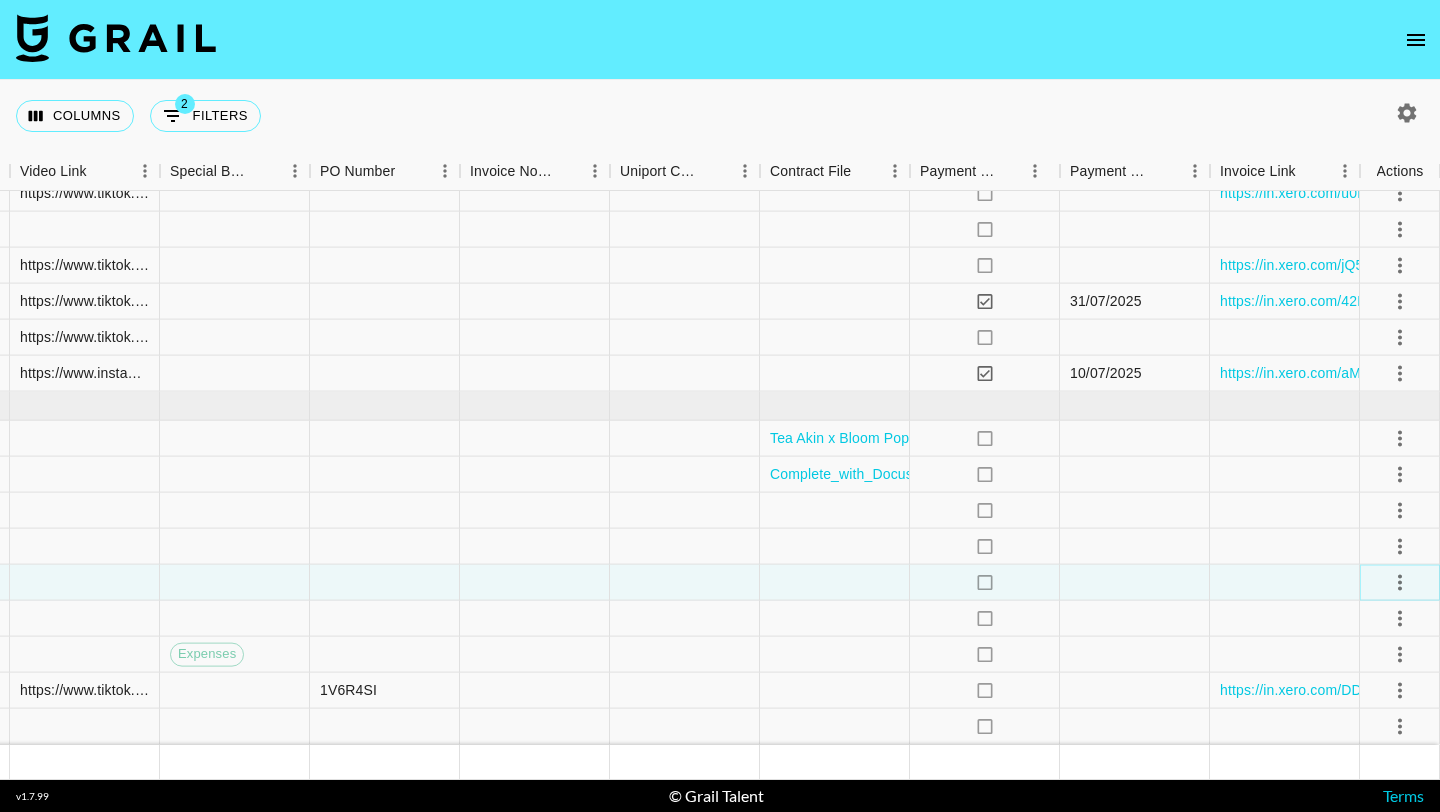 click 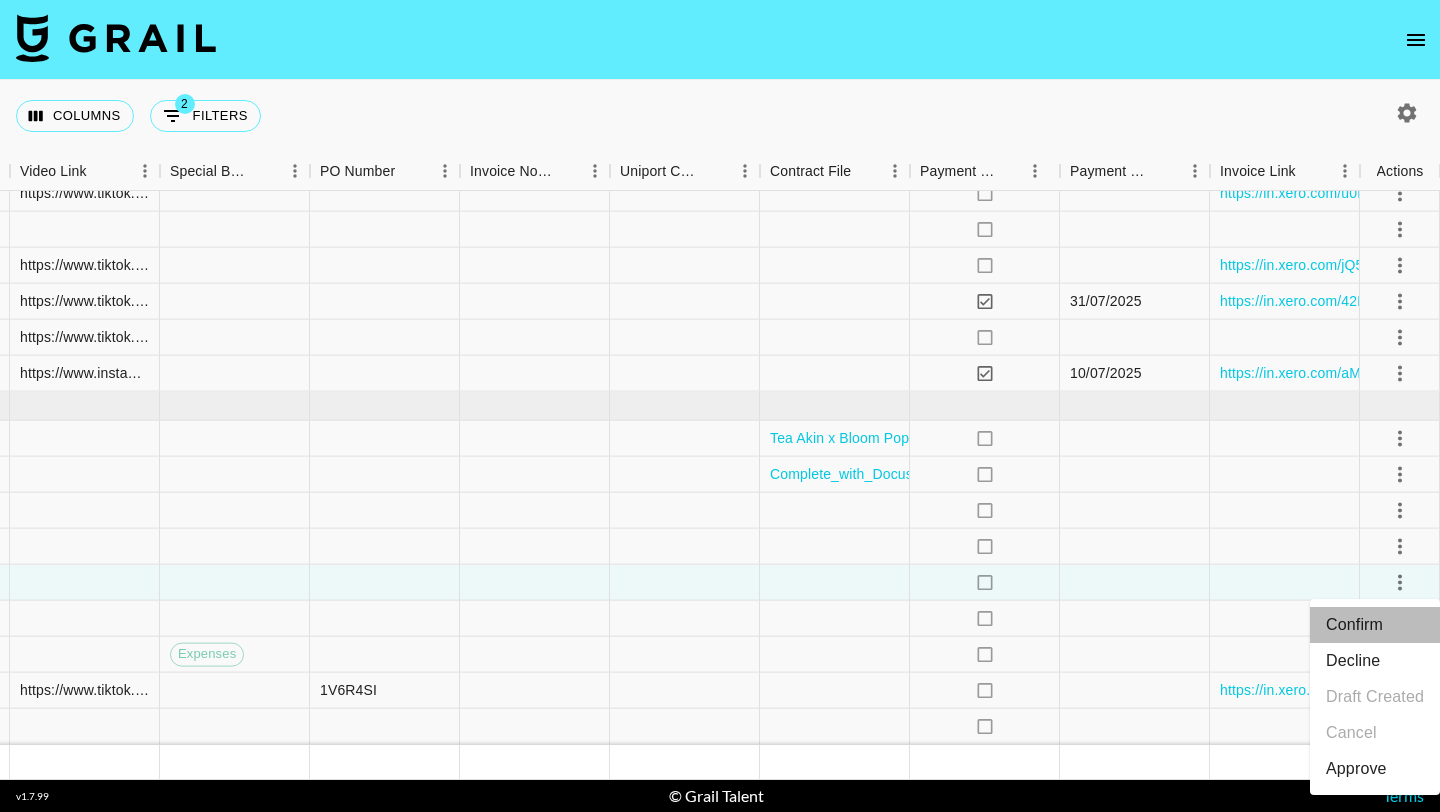 click on "Confirm" at bounding box center [1375, 625] 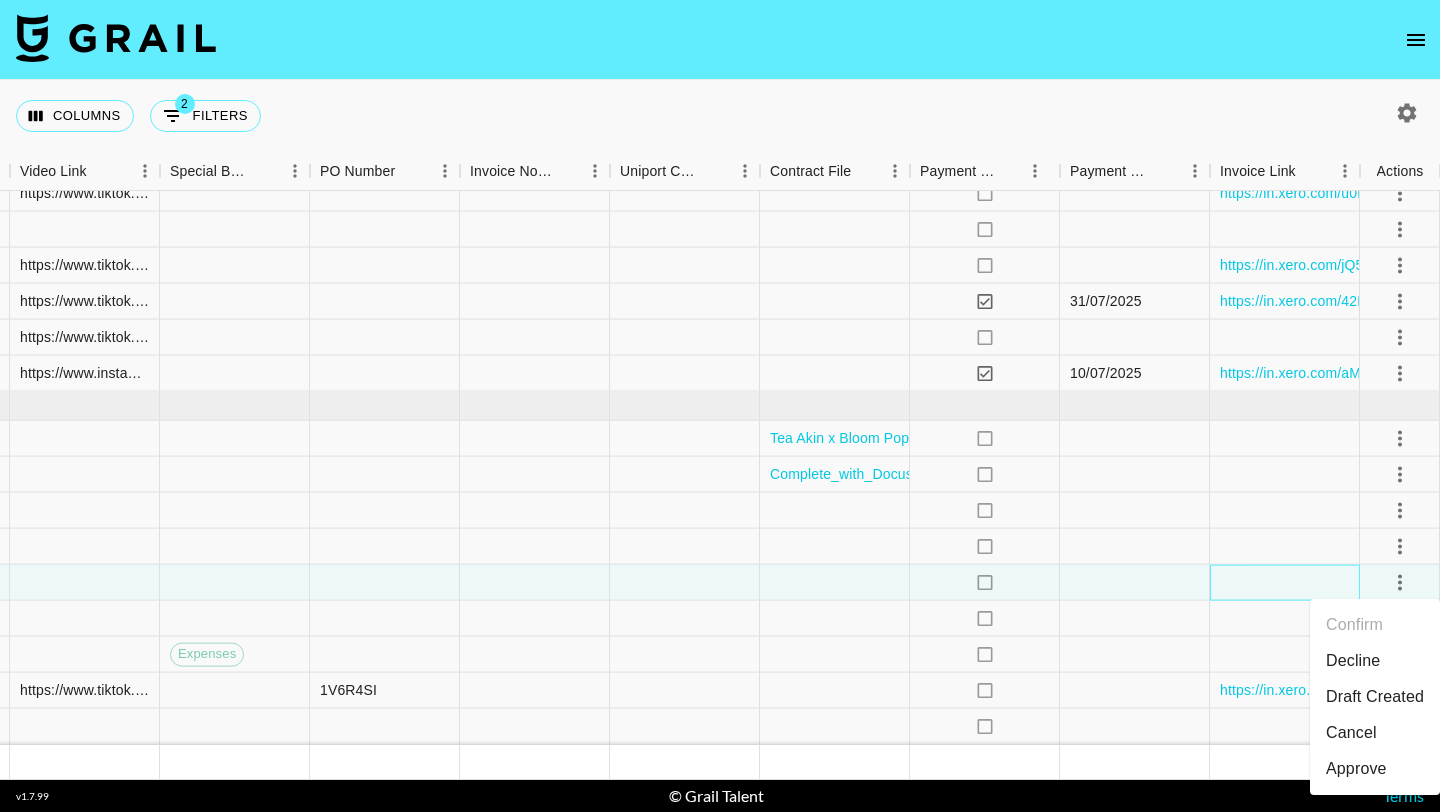click at bounding box center (1285, 583) 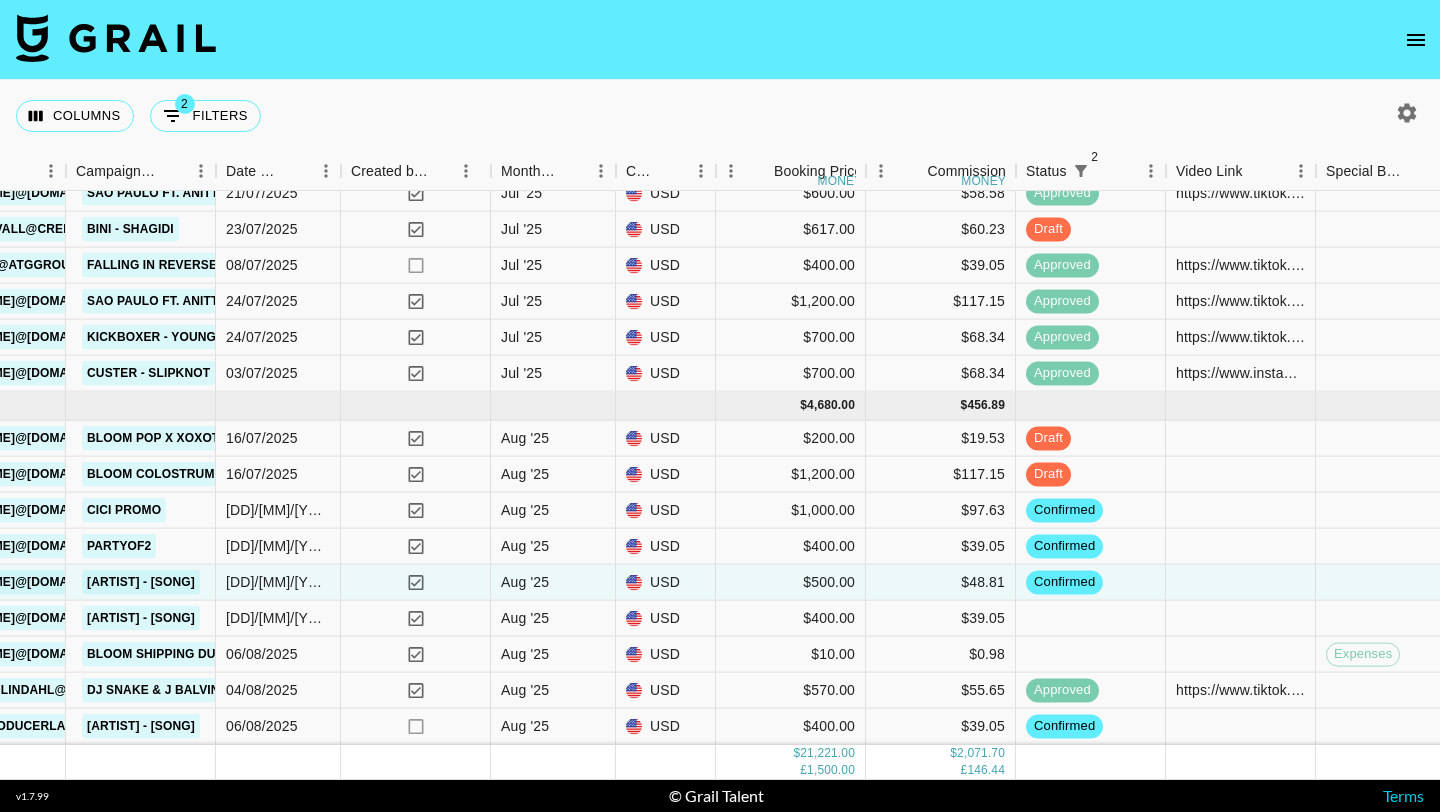 scroll, scrollTop: 1231, scrollLeft: 898, axis: both 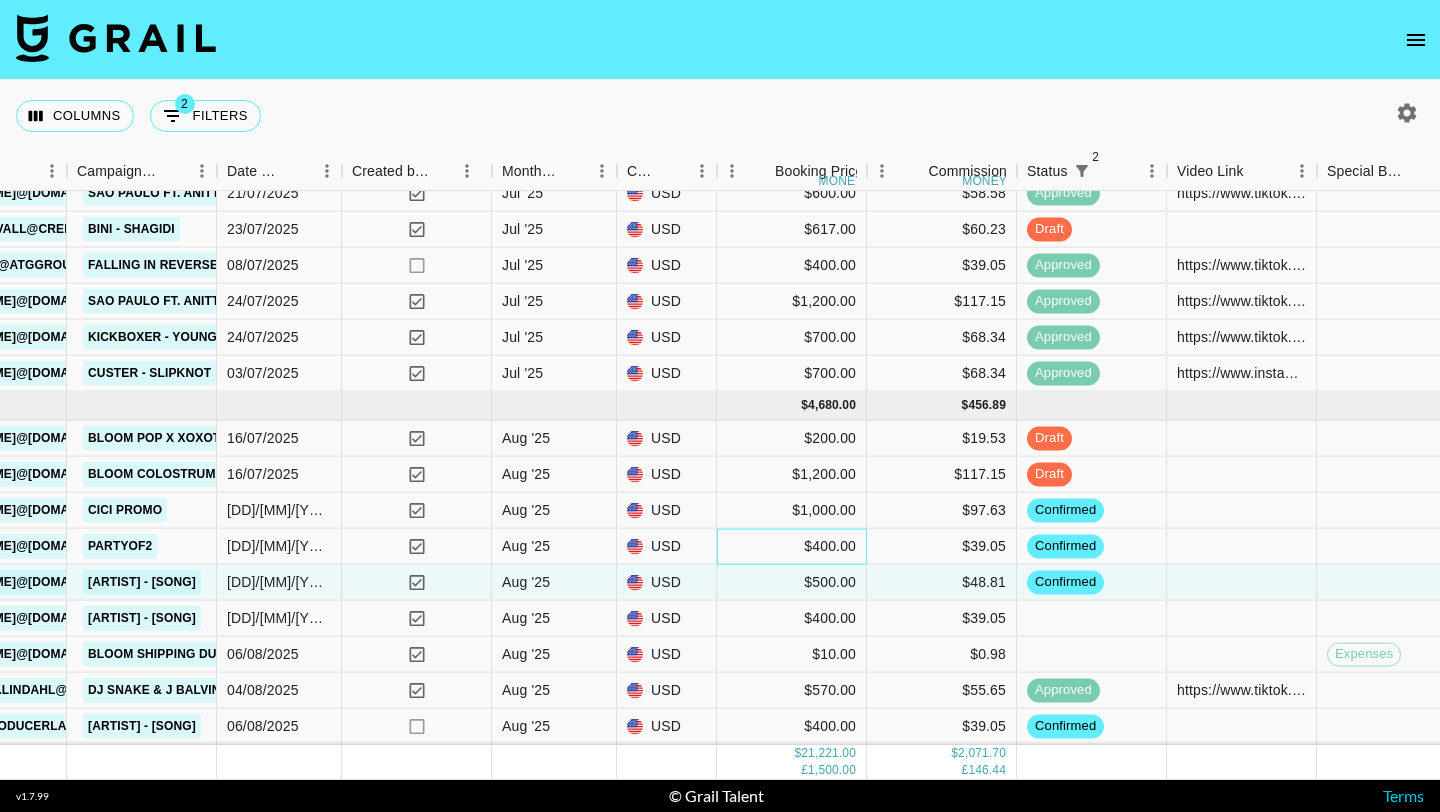 click on "$400.00" at bounding box center [792, 547] 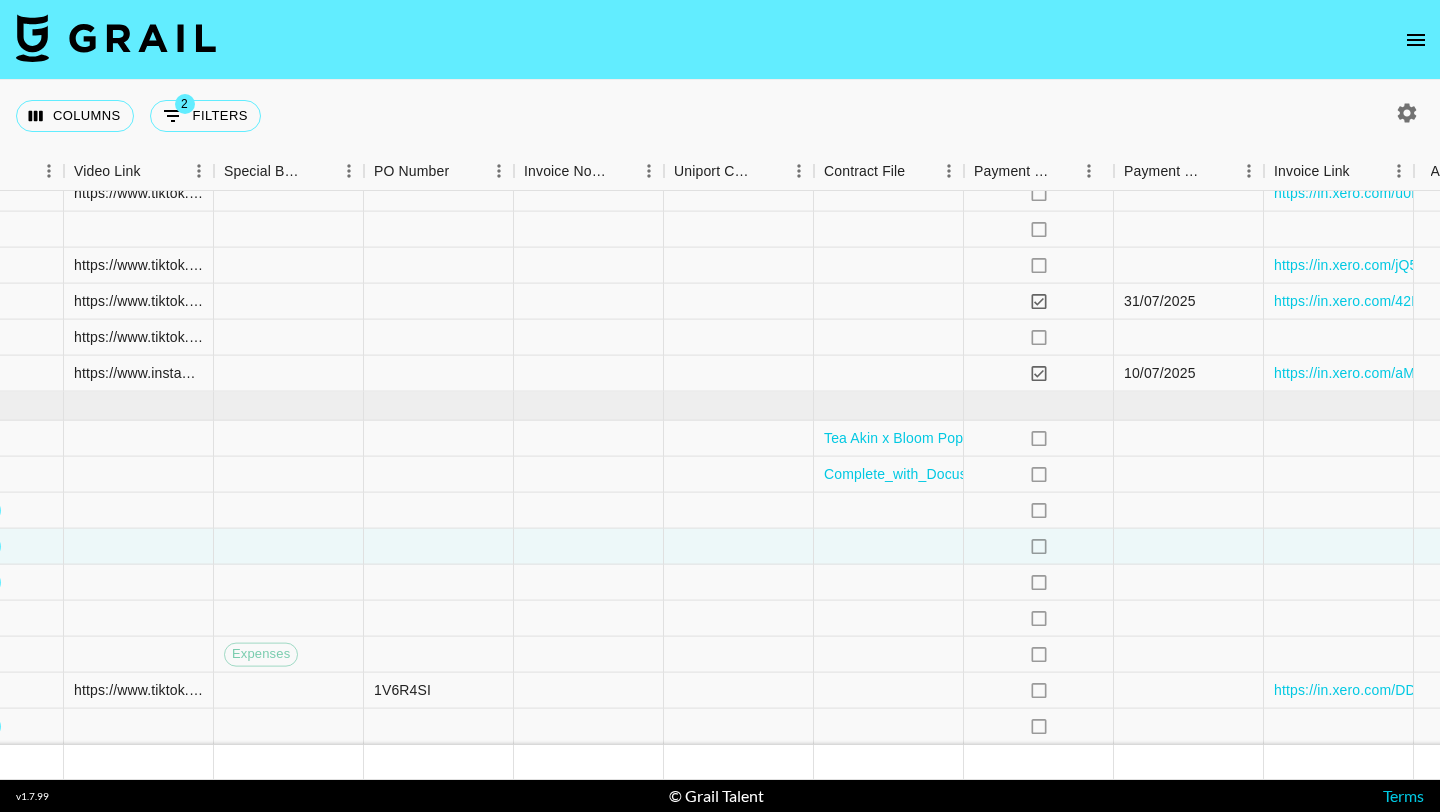 scroll, scrollTop: 1231, scrollLeft: 2055, axis: both 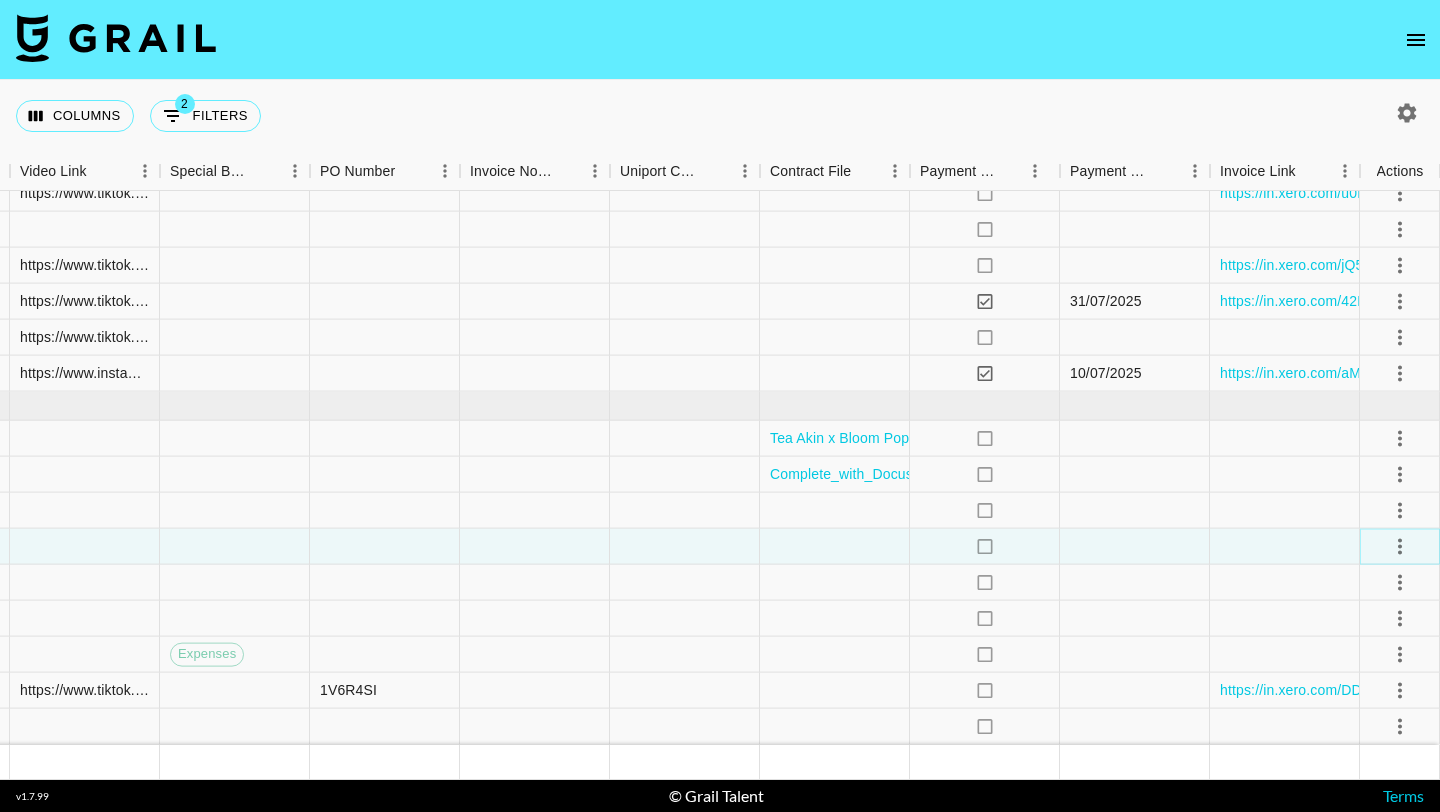 click 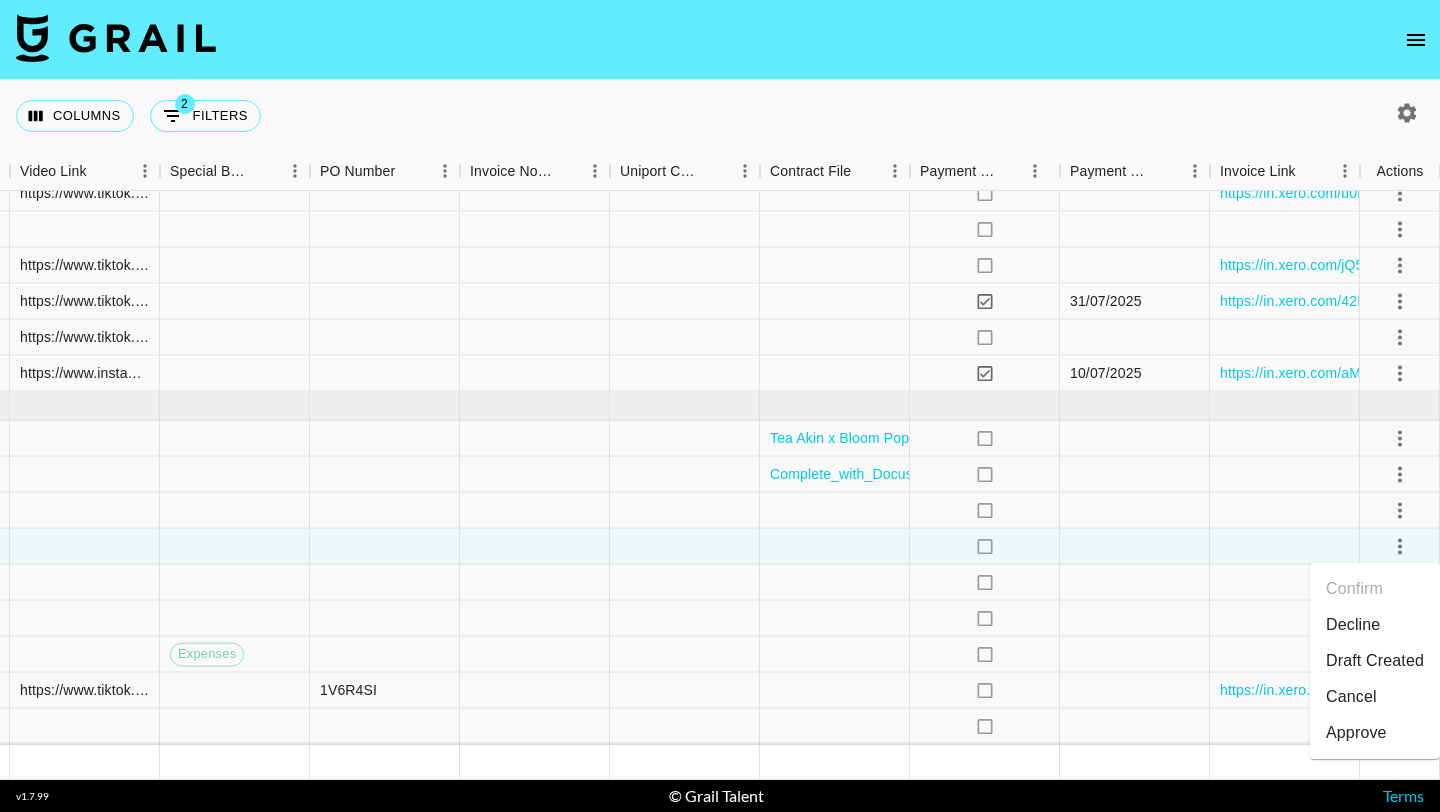 click on "Draft Created" at bounding box center [1375, 661] 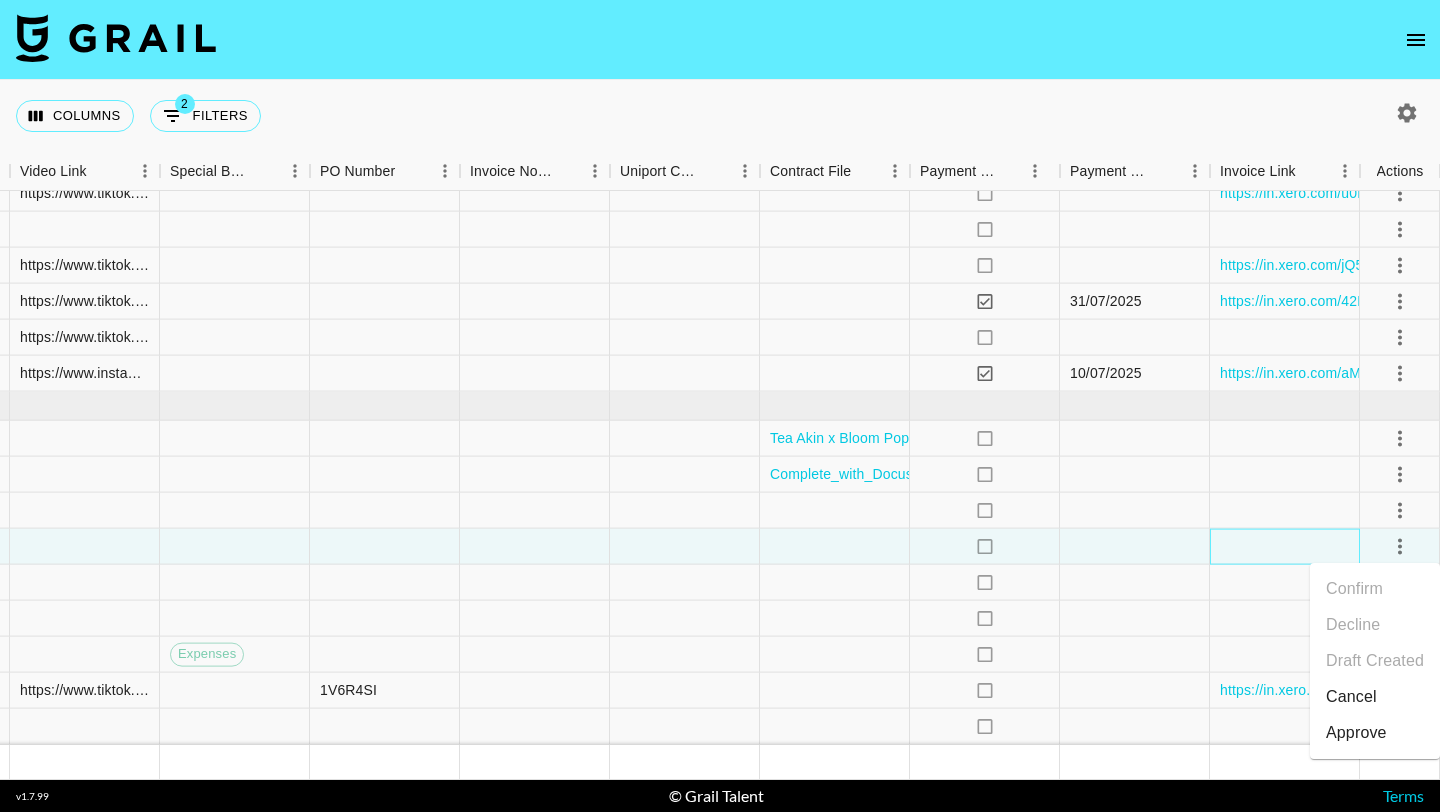 click at bounding box center (1285, 547) 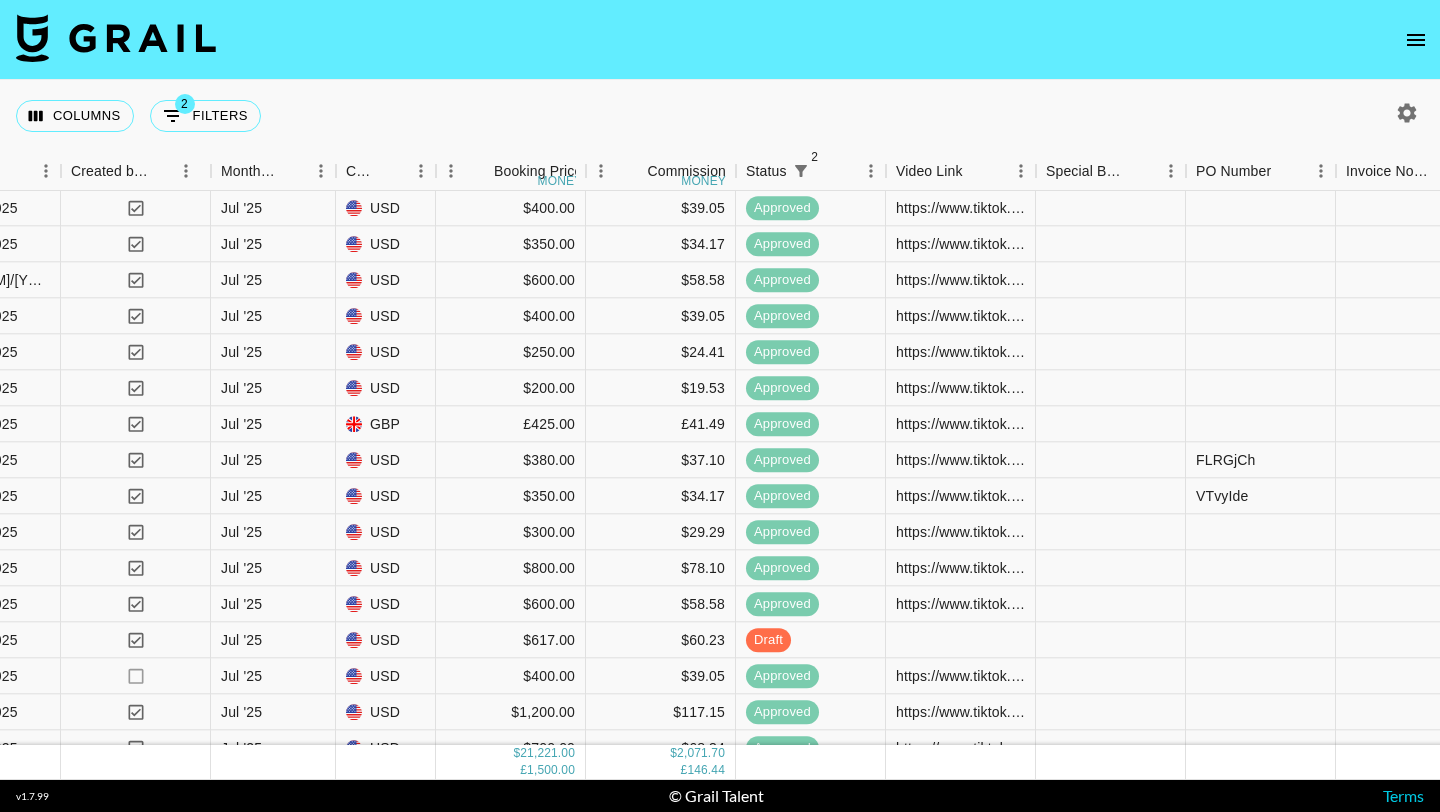 scroll, scrollTop: 819, scrollLeft: 1179, axis: both 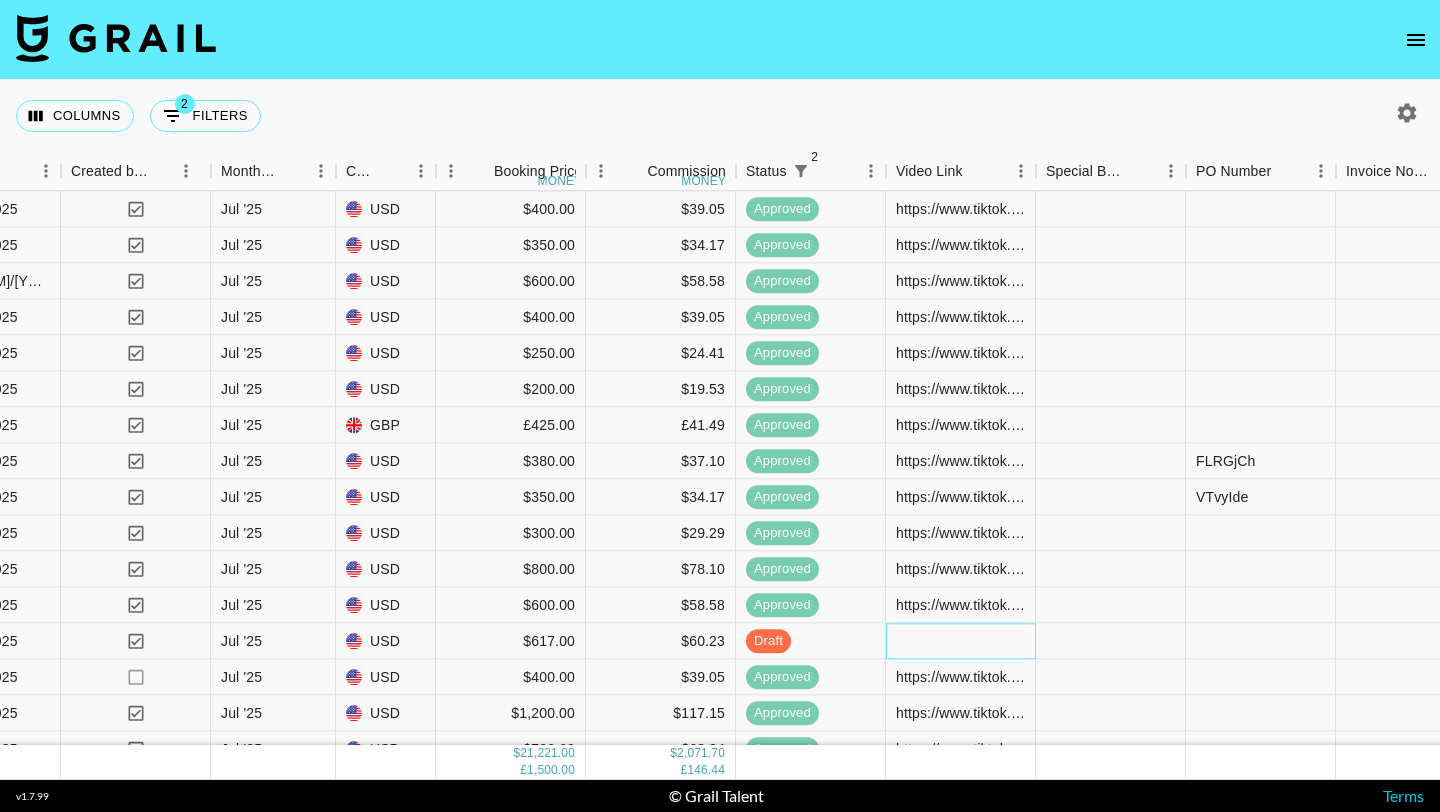 click at bounding box center (961, 642) 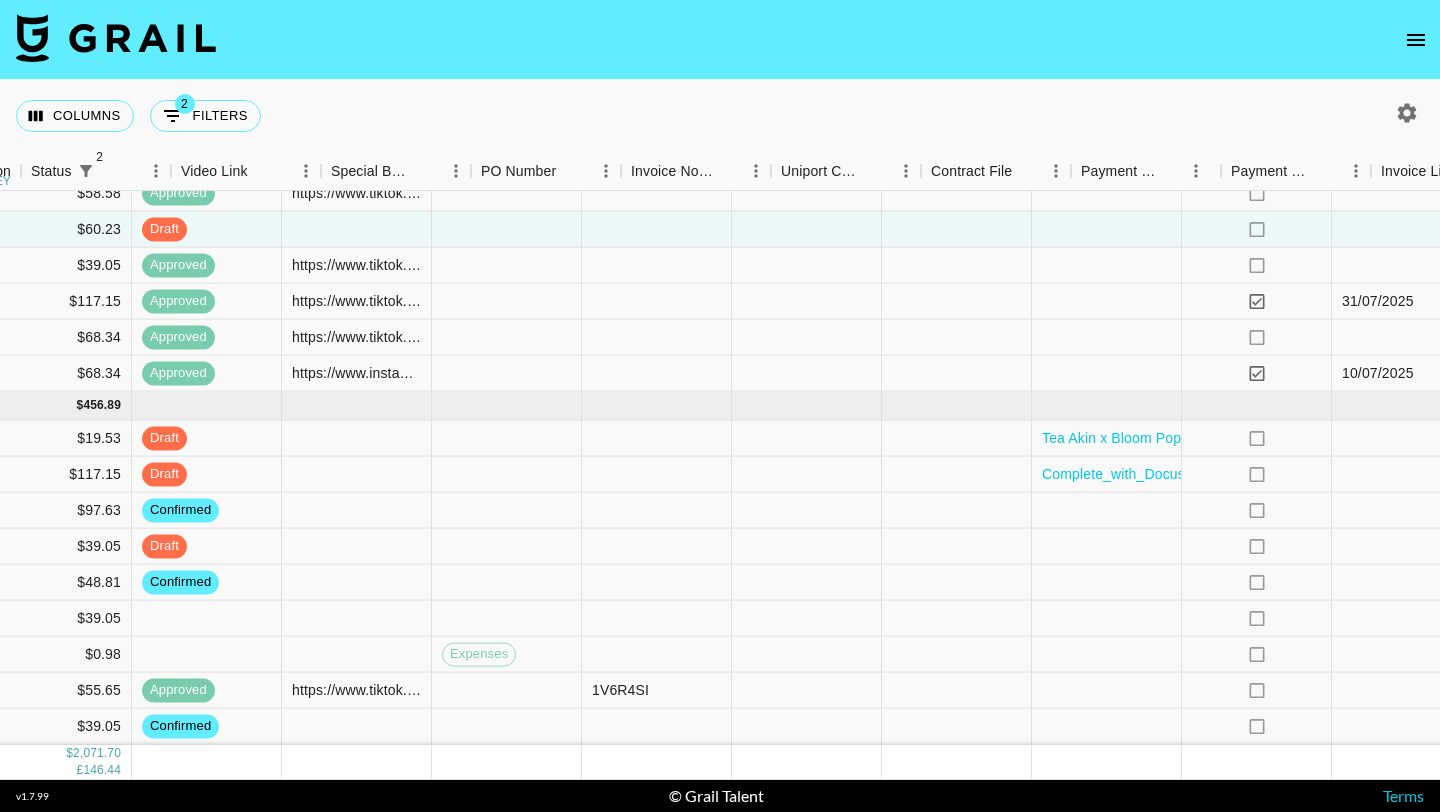 scroll, scrollTop: 1231, scrollLeft: 2055, axis: both 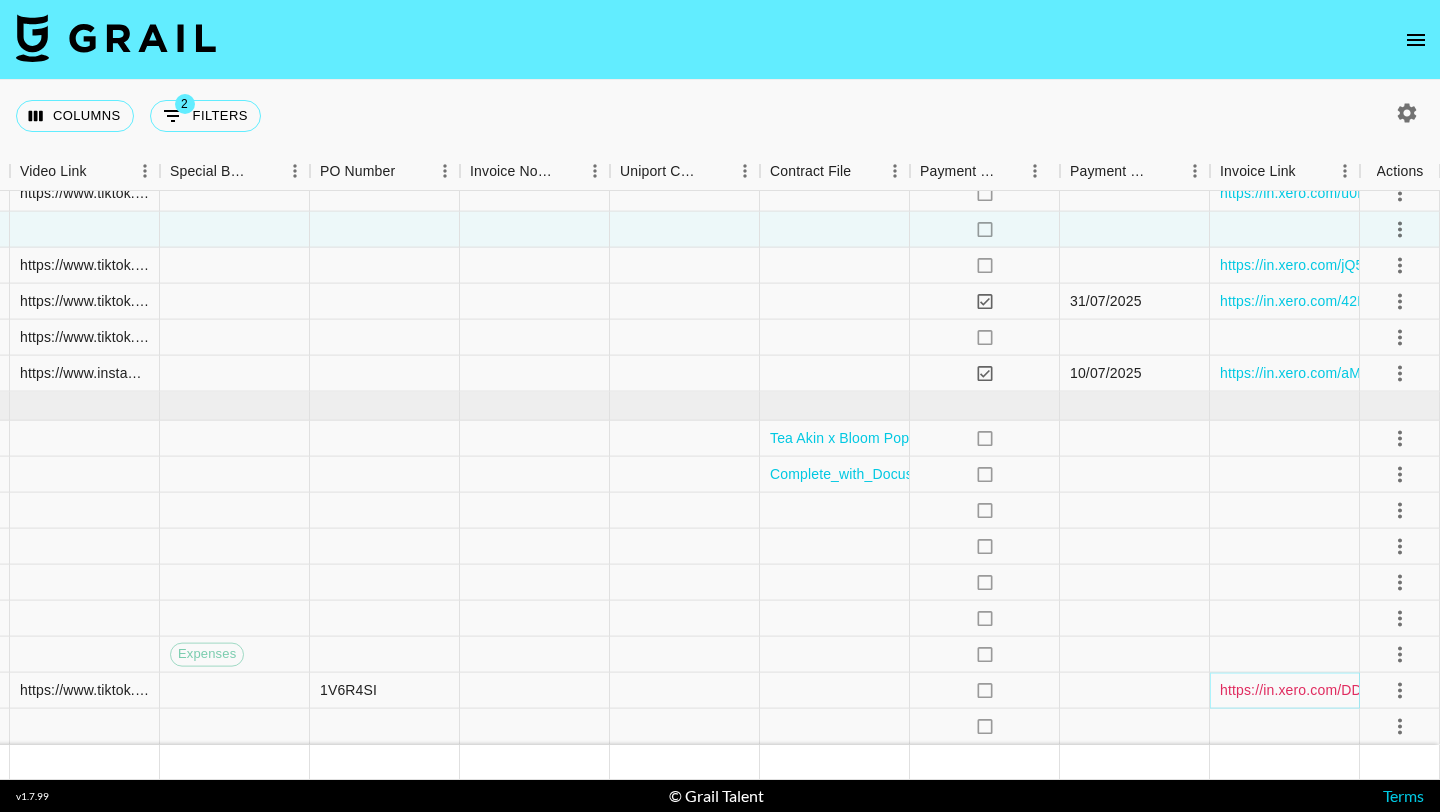 click on "https://in.xero.com/DD9ruEiuHPClfJT9fcXW4f8FcHgQIbgT1KELINGD" at bounding box center [1441, 690] 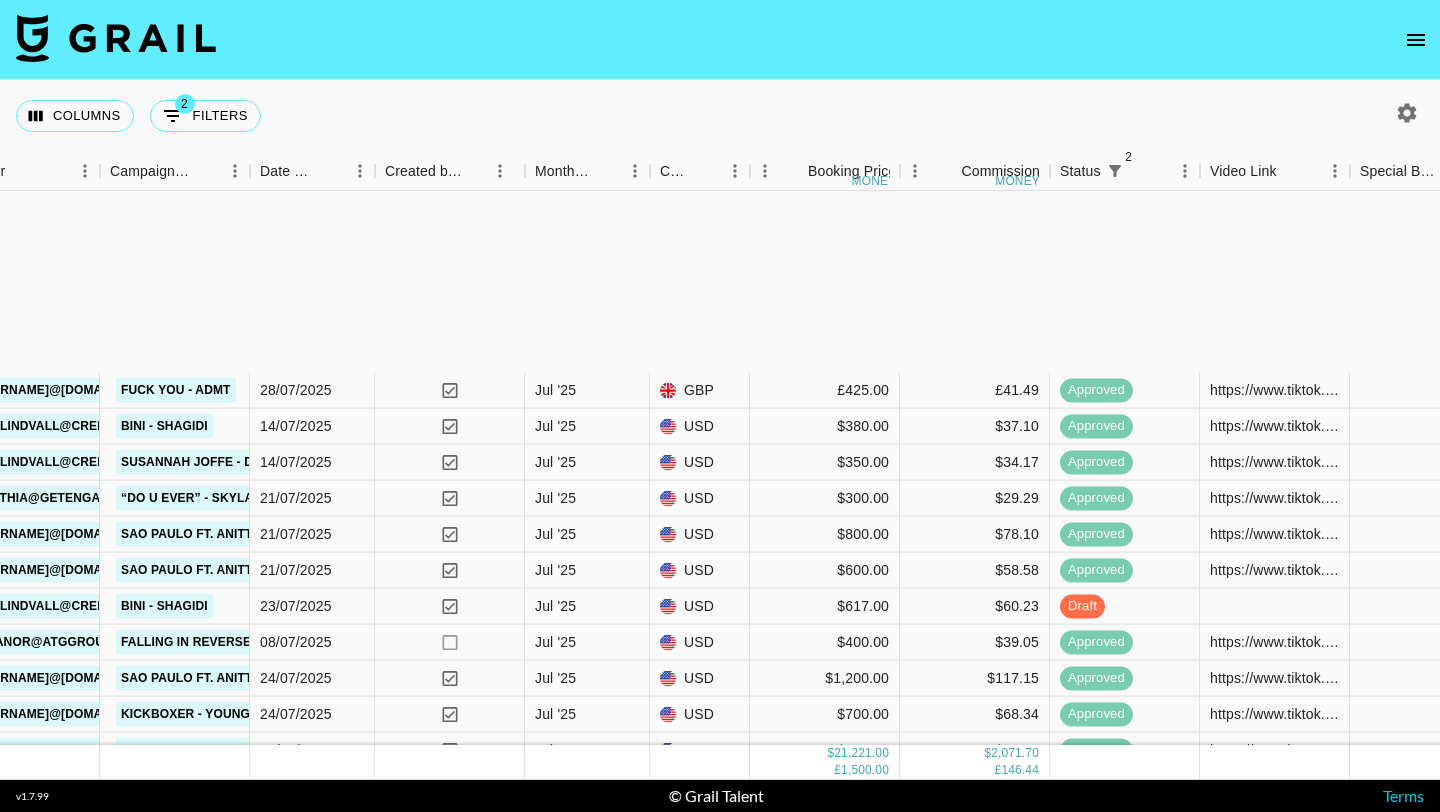 scroll, scrollTop: 1231, scrollLeft: 865, axis: both 